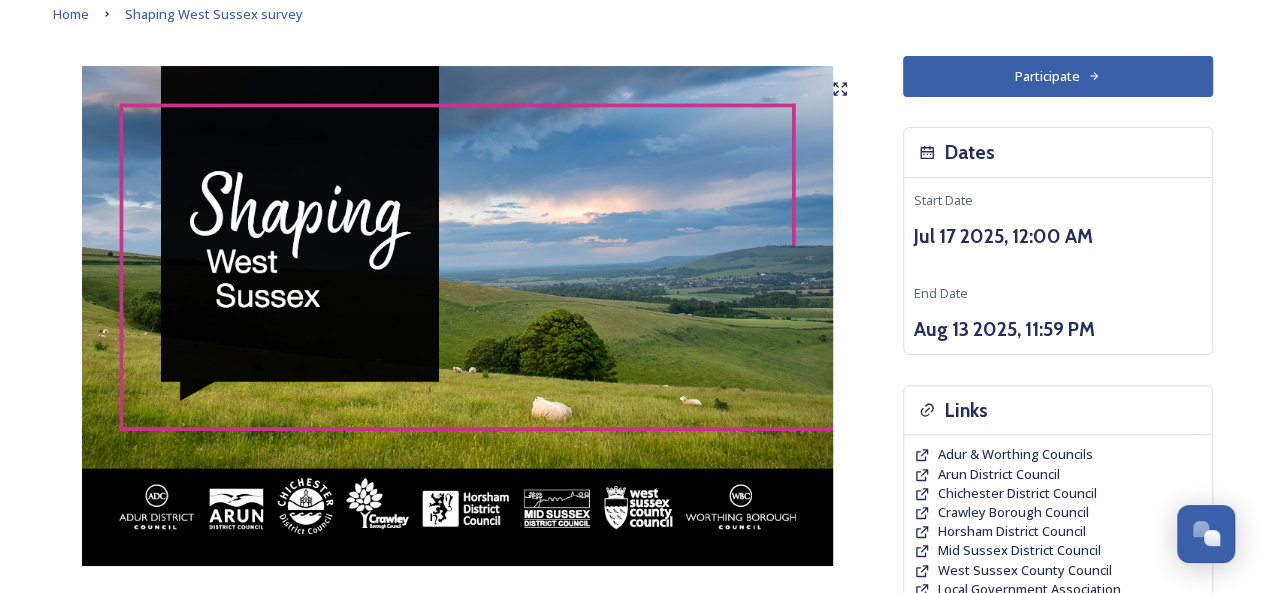 scroll, scrollTop: 102, scrollLeft: 0, axis: vertical 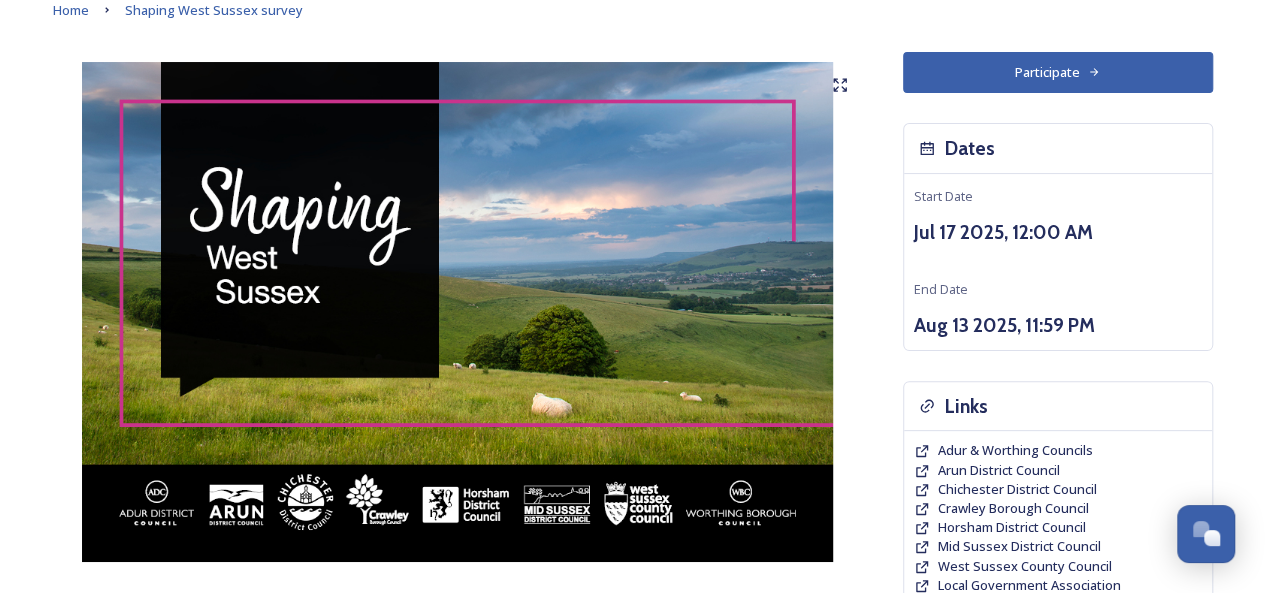 click on "Participate" at bounding box center [1058, 72] 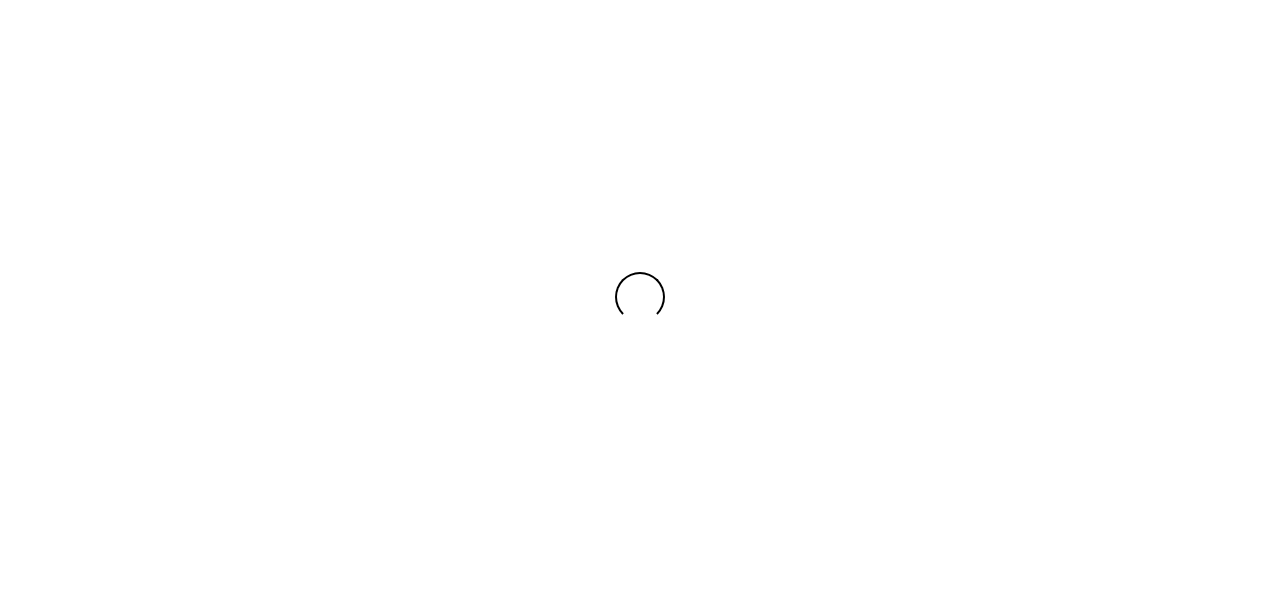 scroll, scrollTop: 0, scrollLeft: 0, axis: both 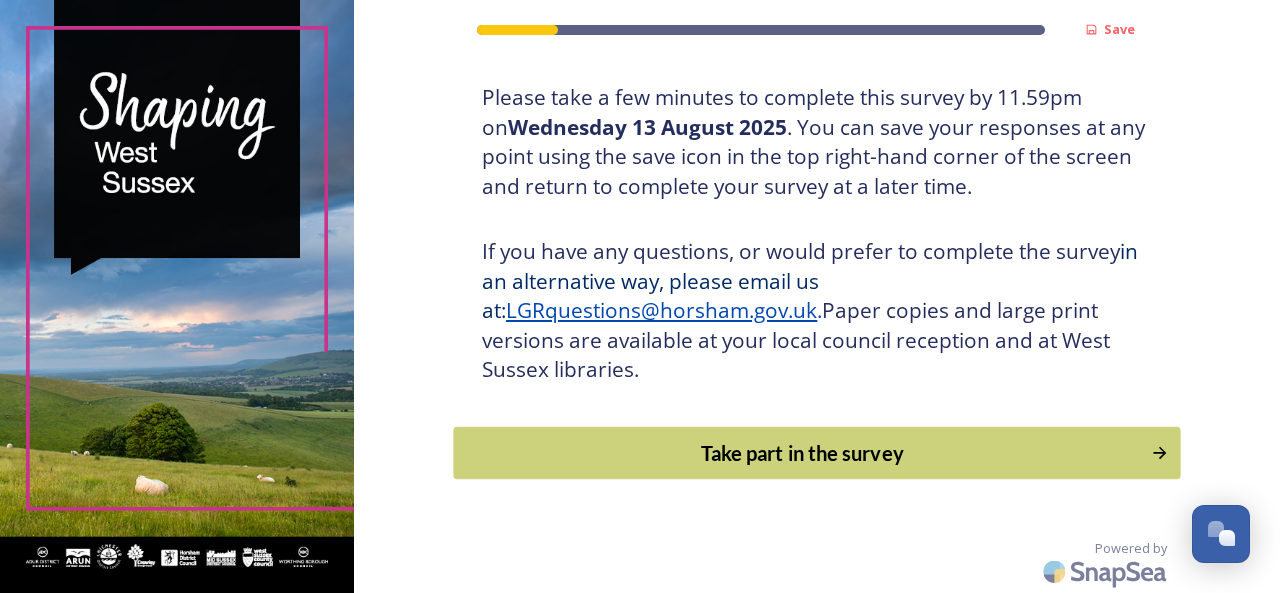 click on "Take part in the survey" at bounding box center (803, 453) 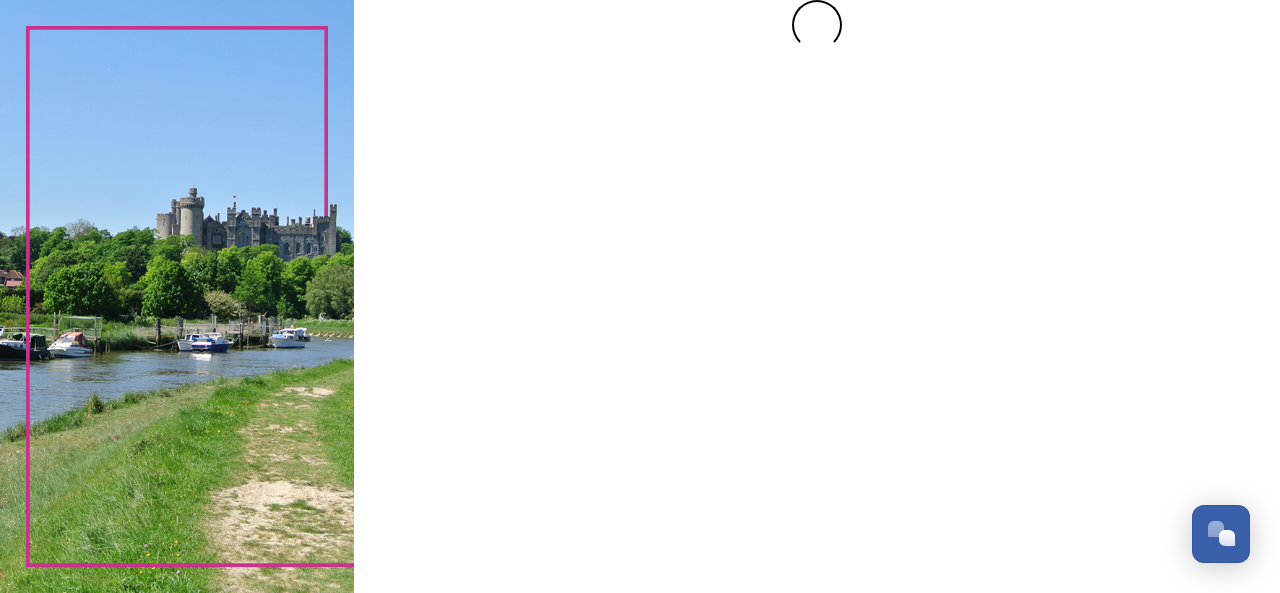 scroll, scrollTop: 0, scrollLeft: 0, axis: both 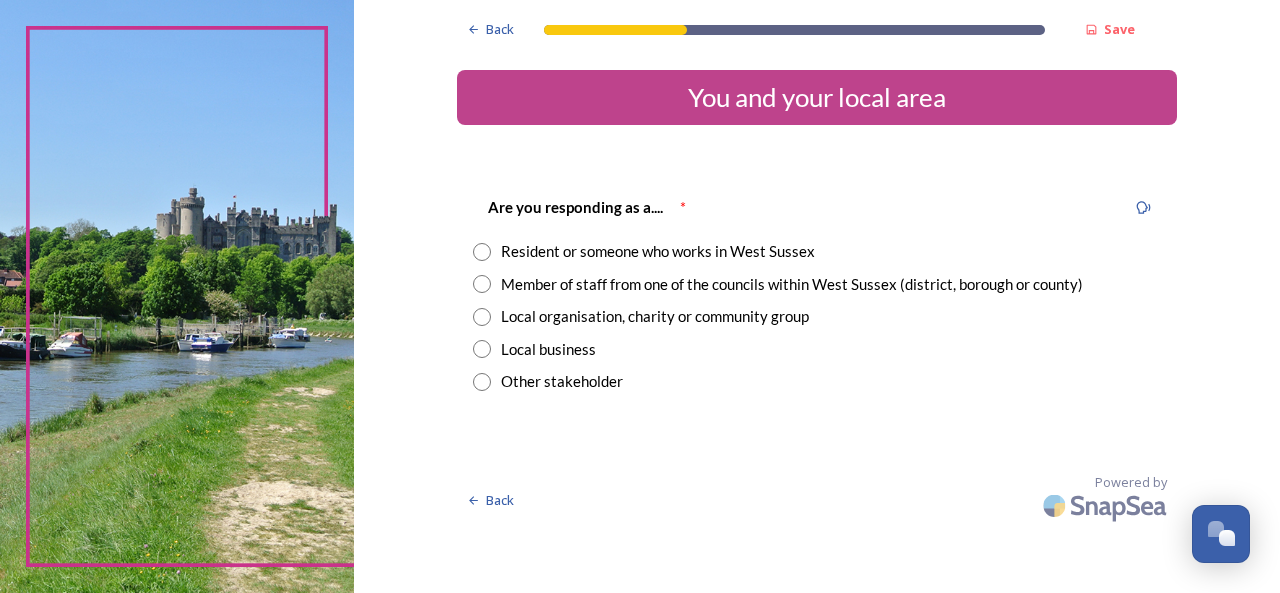 click at bounding box center (482, 252) 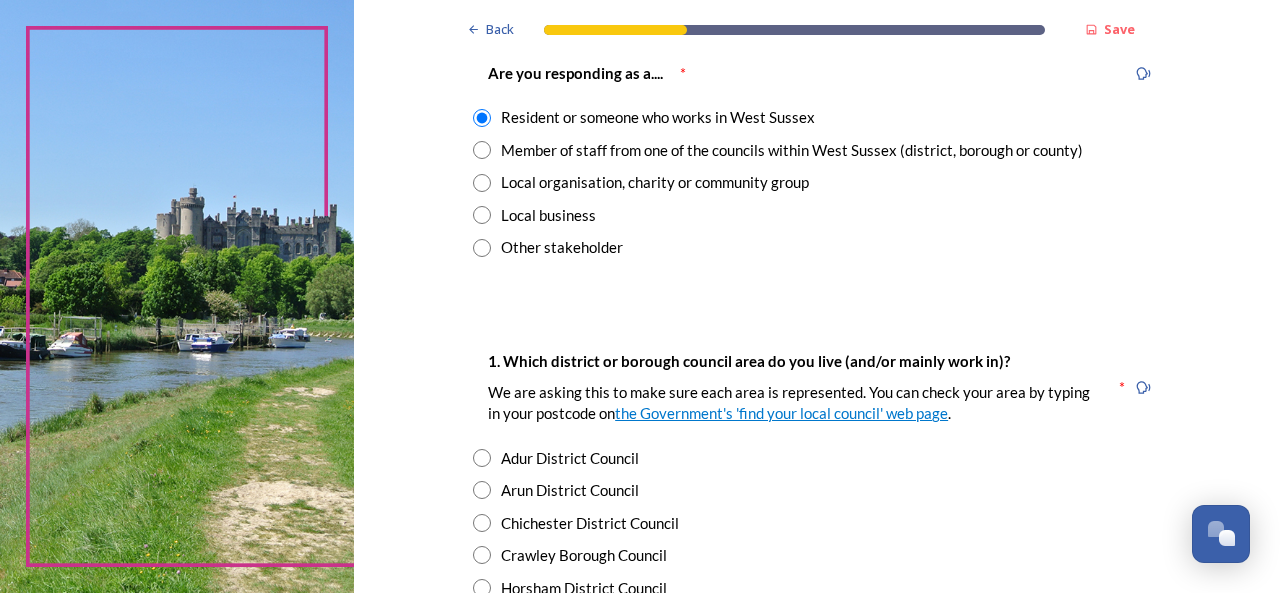 scroll, scrollTop: 414, scrollLeft: 0, axis: vertical 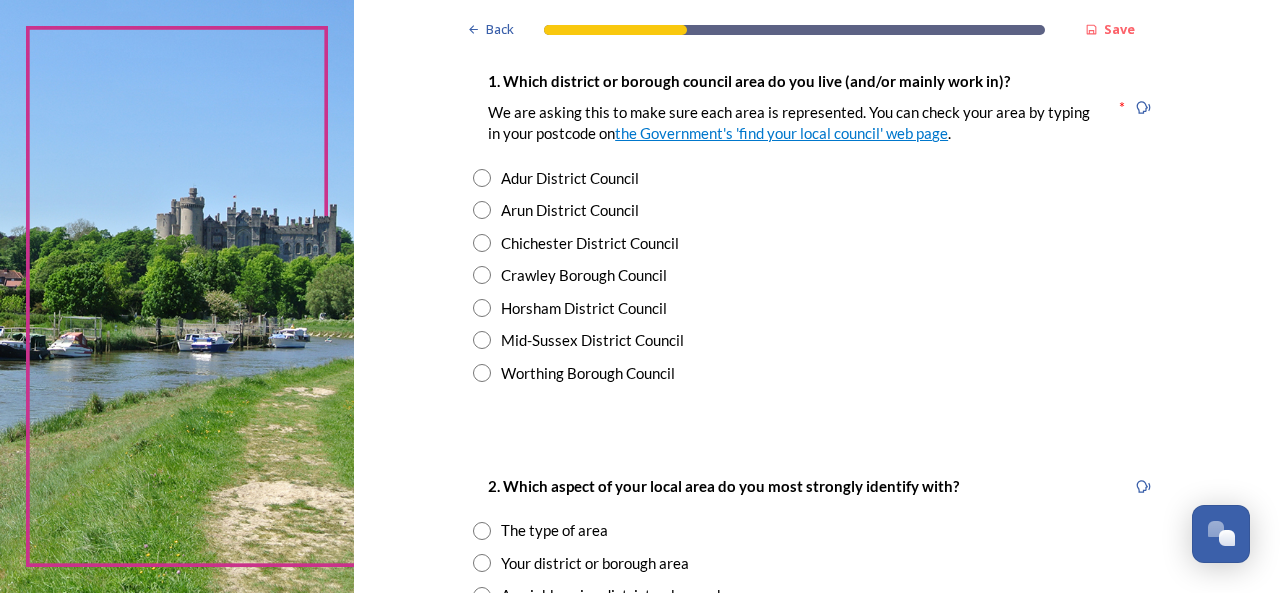 click at bounding box center (482, 308) 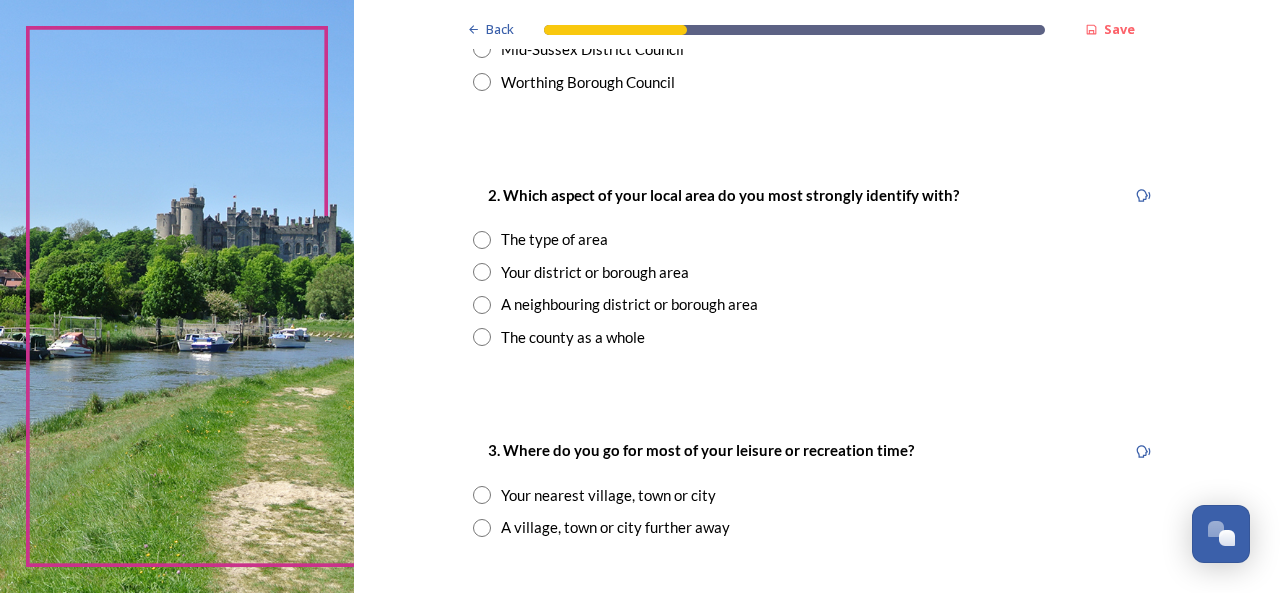 scroll, scrollTop: 704, scrollLeft: 0, axis: vertical 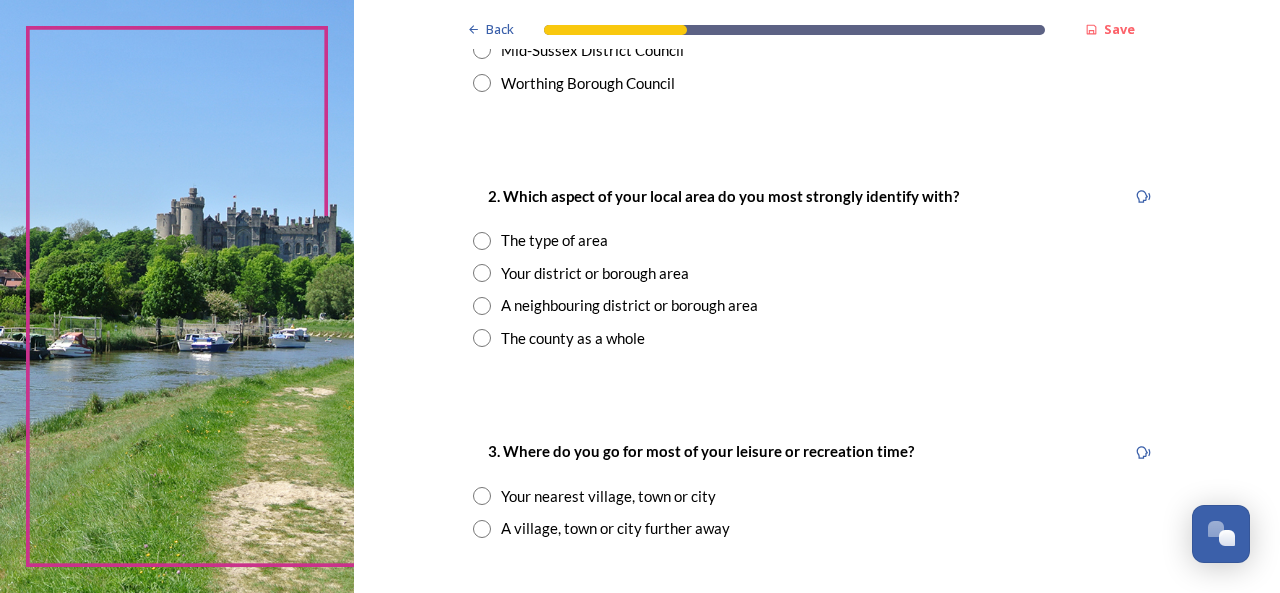 click at bounding box center [482, 338] 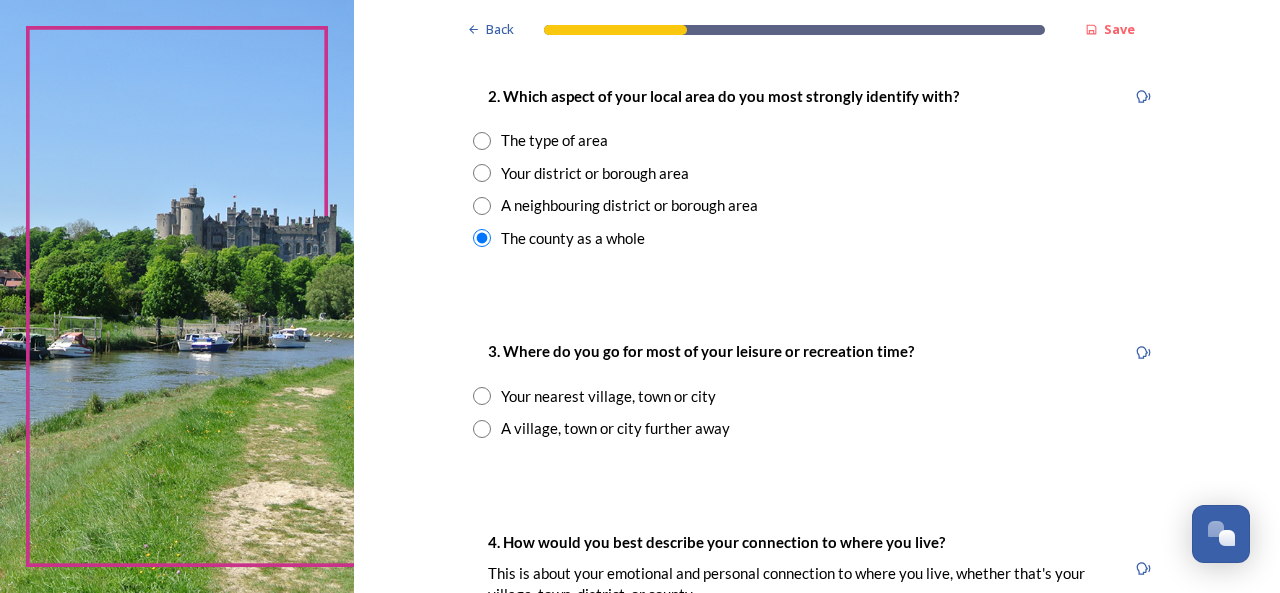 scroll, scrollTop: 816, scrollLeft: 0, axis: vertical 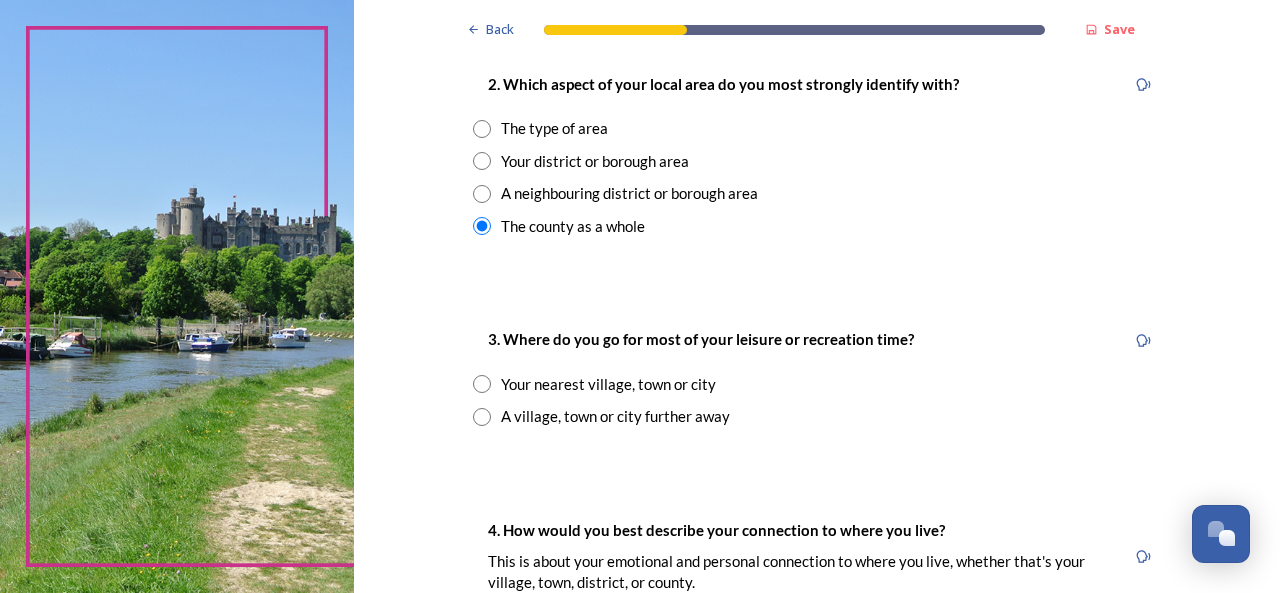 click on "Your nearest village, town or city" at bounding box center (817, 384) 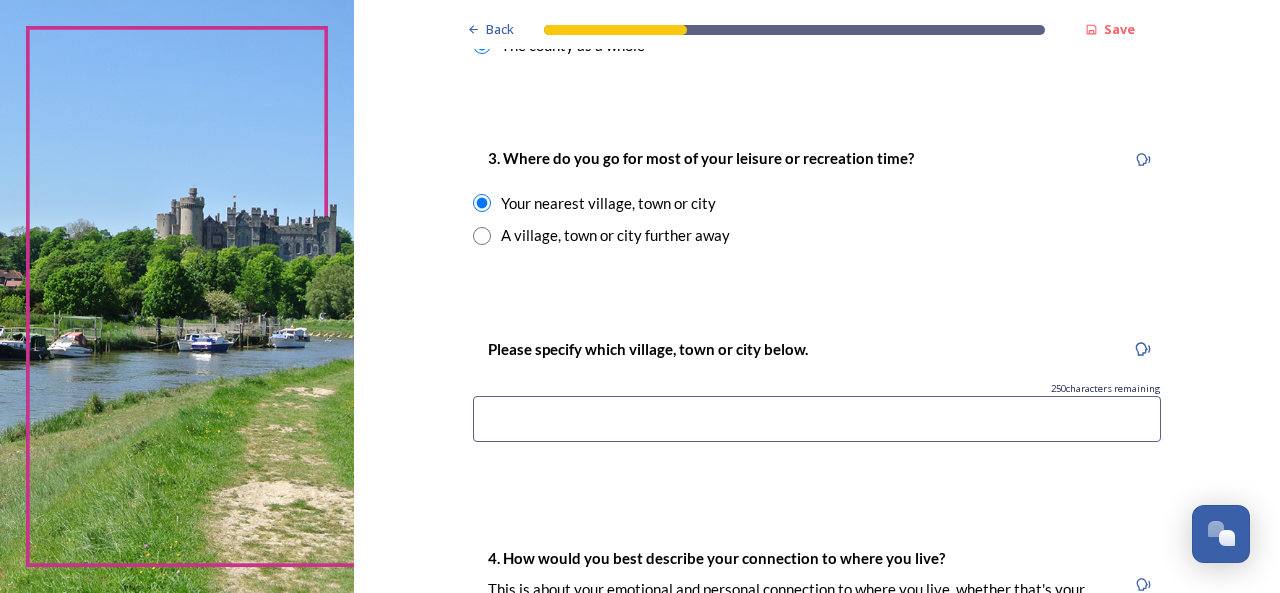scroll, scrollTop: 1046, scrollLeft: 0, axis: vertical 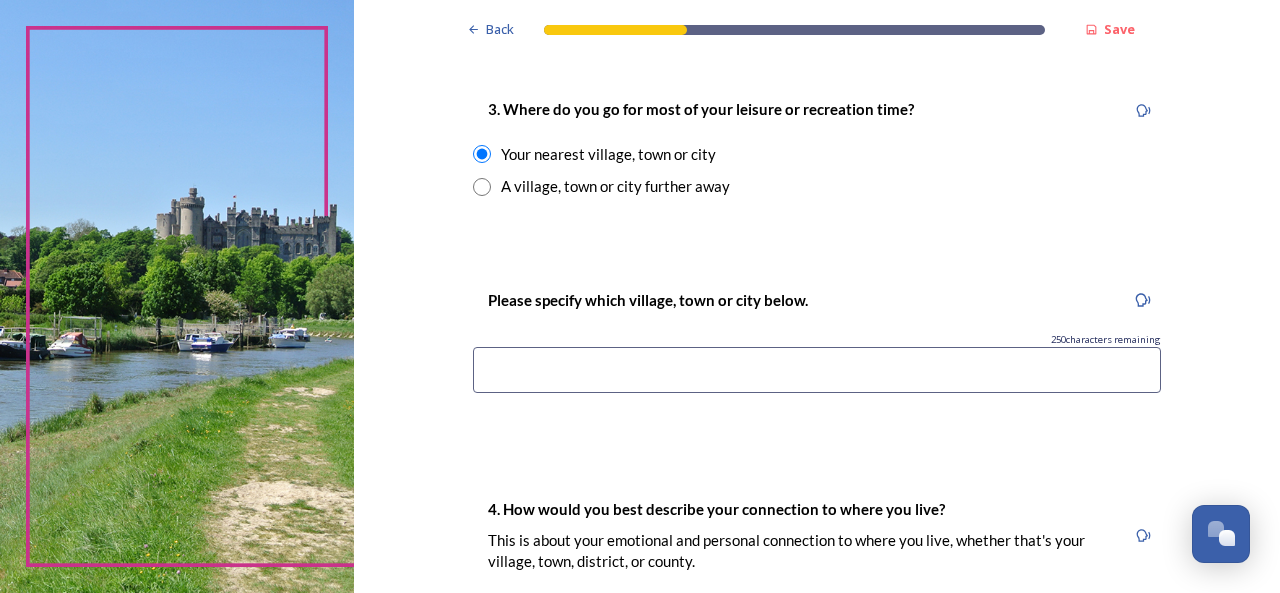 click at bounding box center [817, 370] 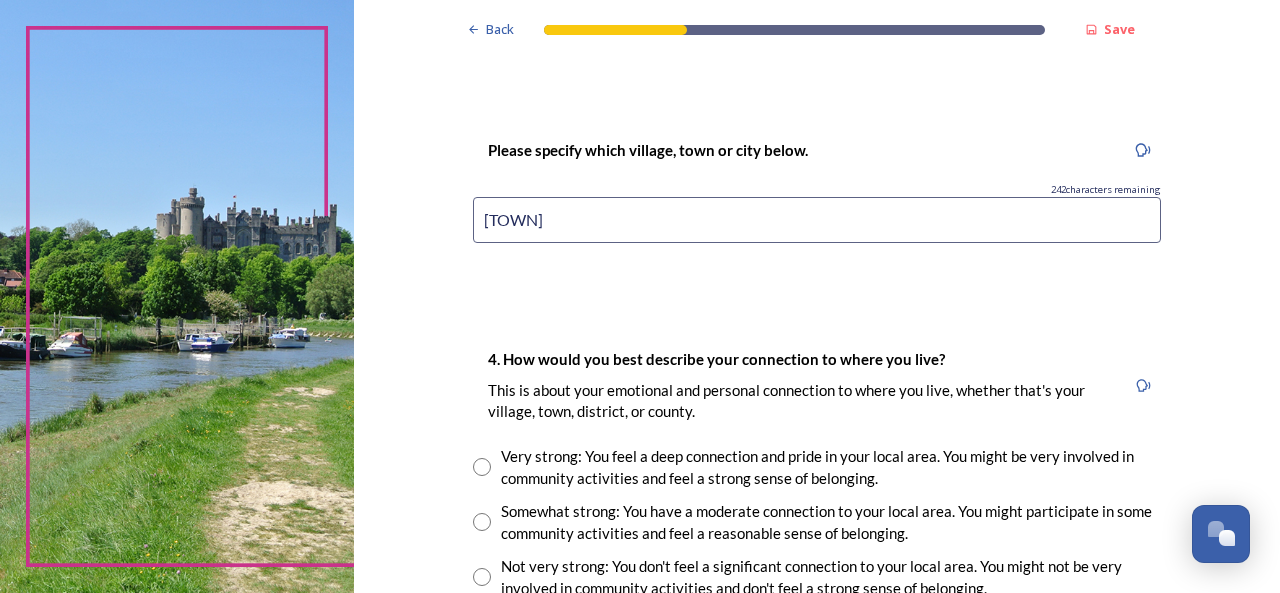 scroll, scrollTop: 1386, scrollLeft: 0, axis: vertical 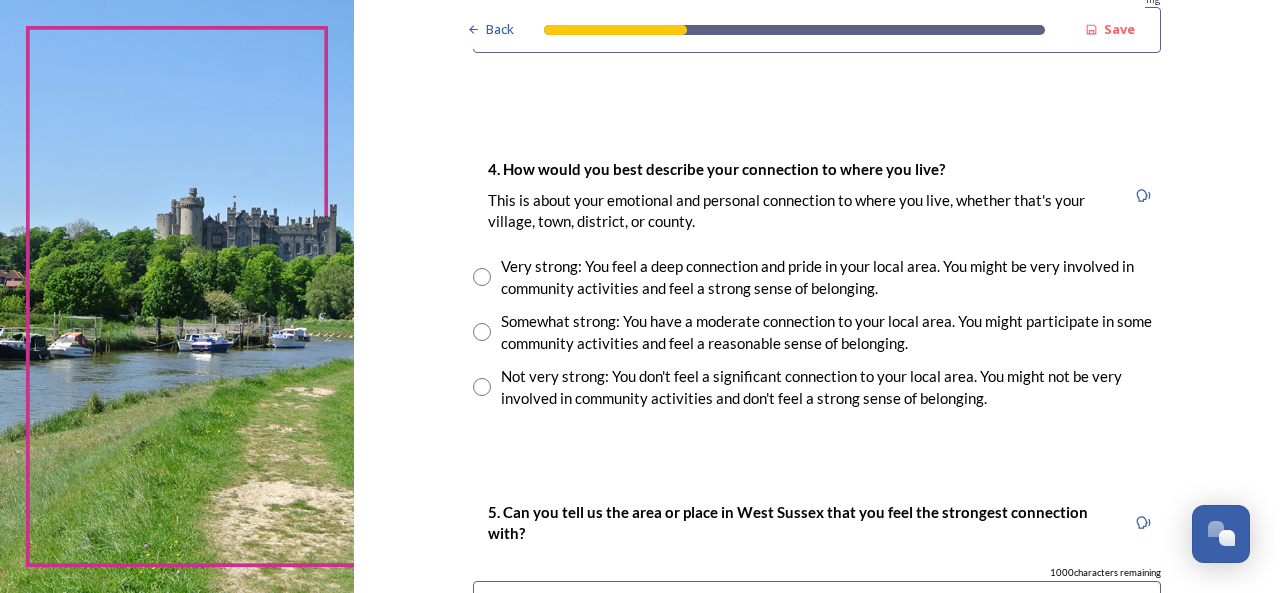type on "Steyning" 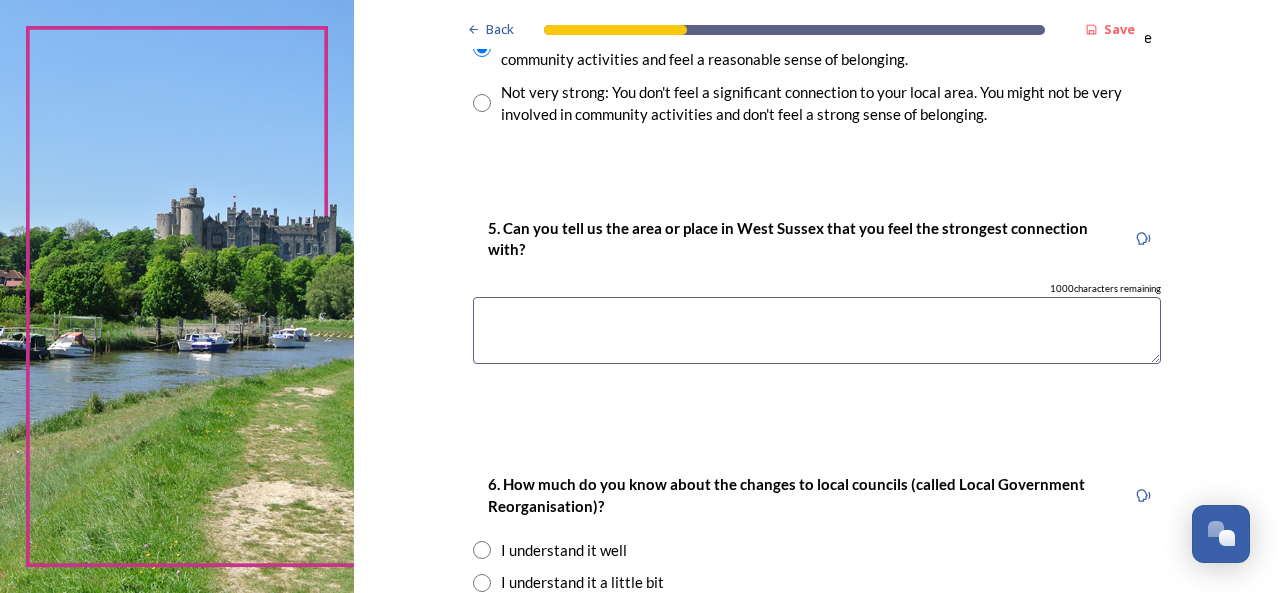 scroll, scrollTop: 1670, scrollLeft: 0, axis: vertical 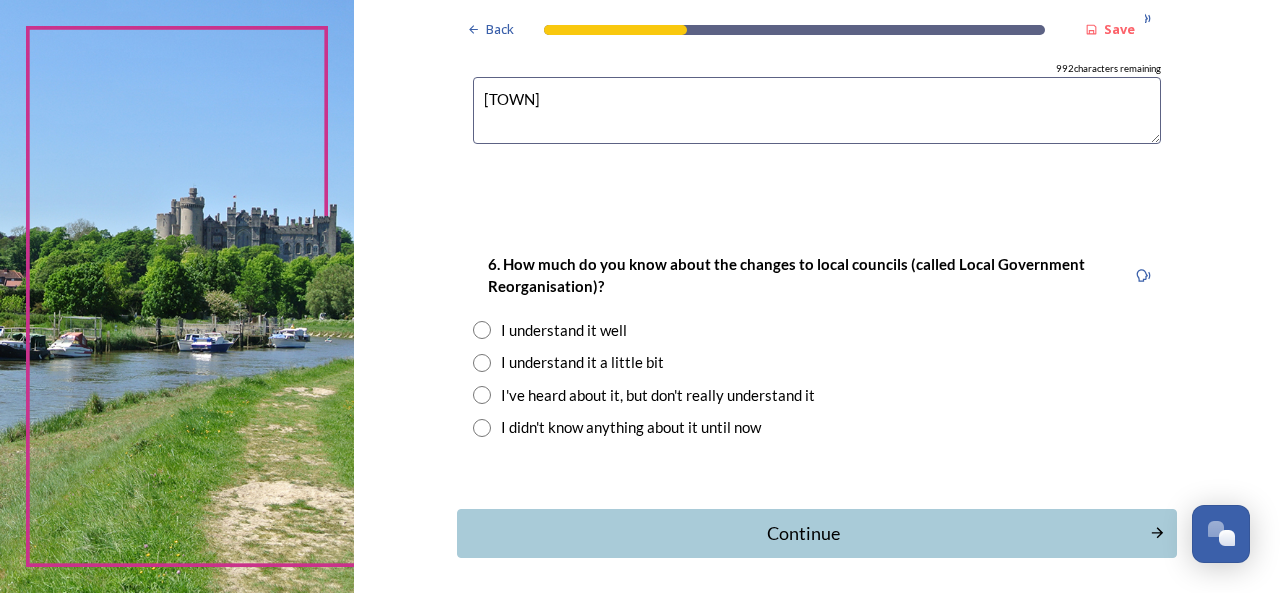 type on "Steyning" 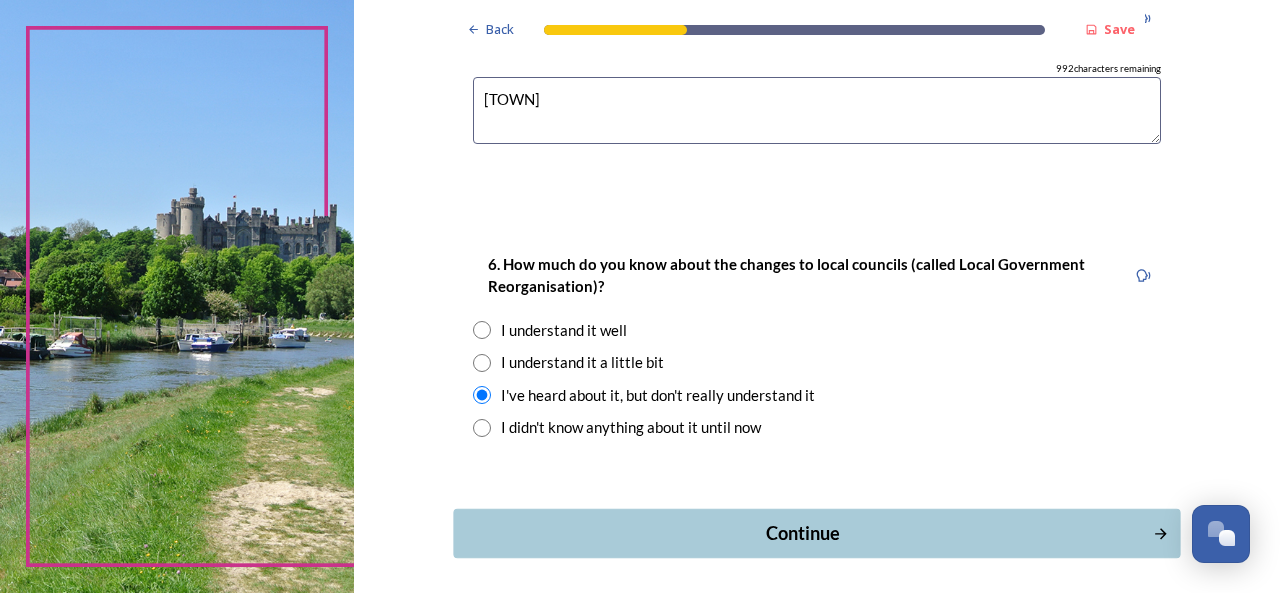 click on "Continue" at bounding box center (803, 533) 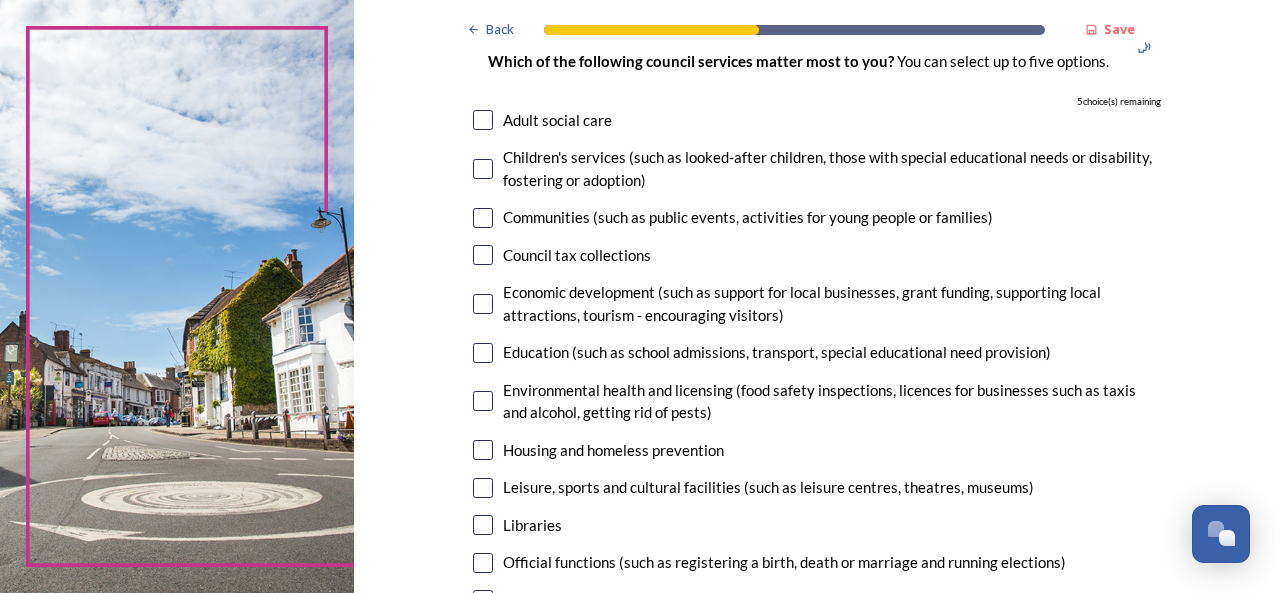 scroll, scrollTop: 178, scrollLeft: 0, axis: vertical 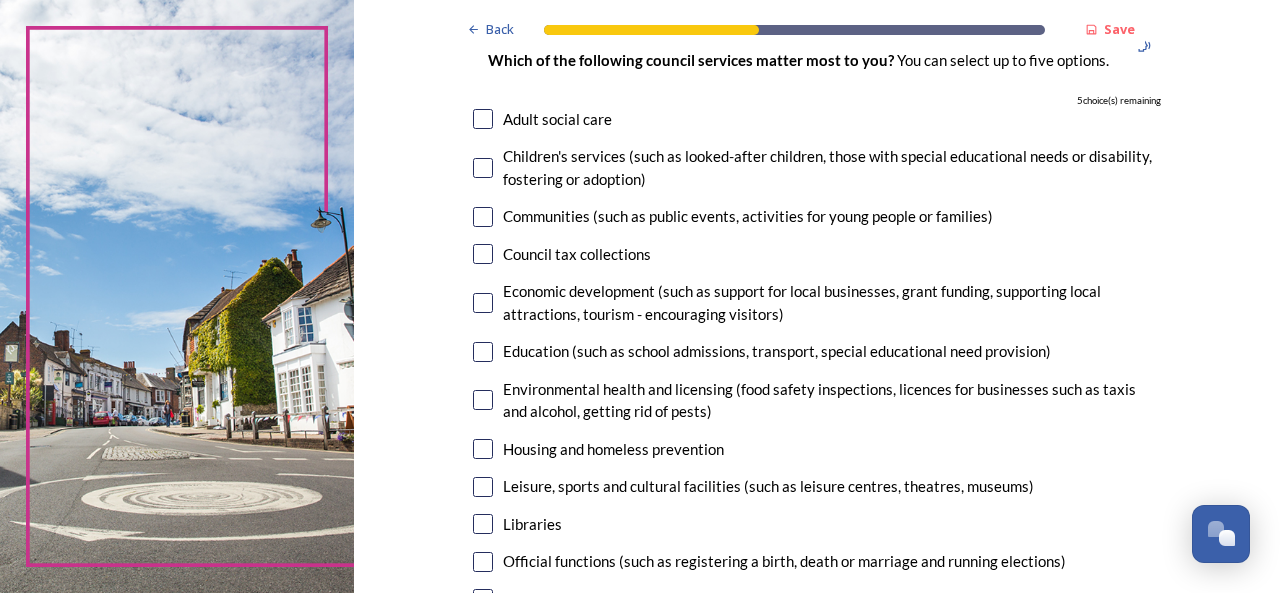 click at bounding box center [483, 254] 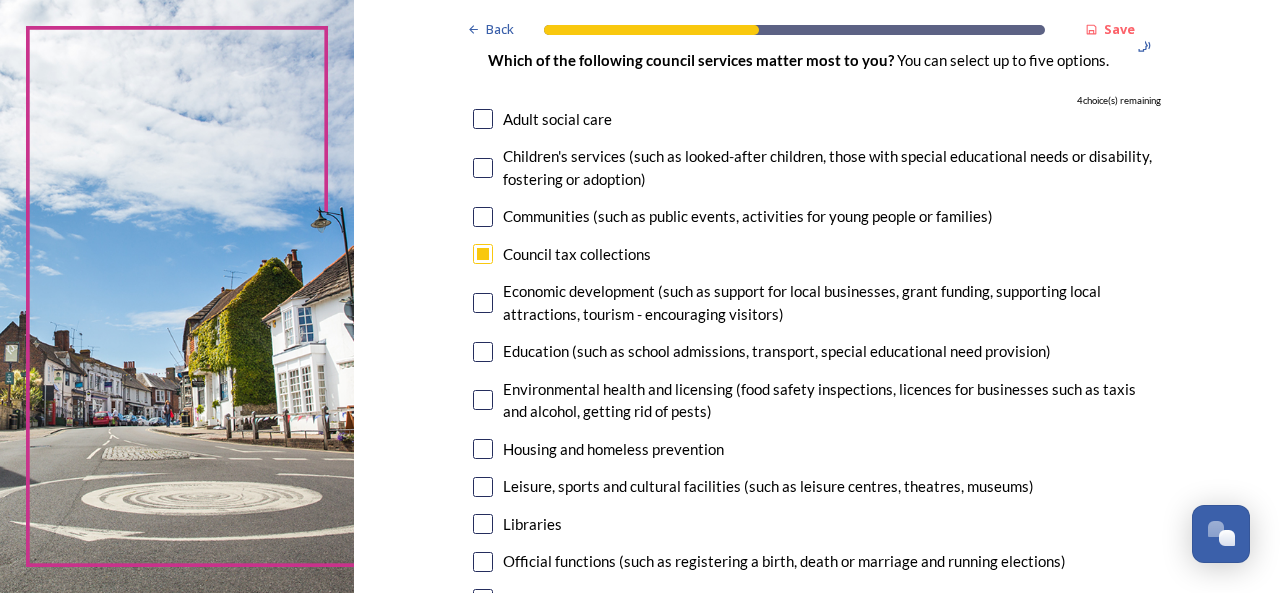 click at bounding box center (483, 352) 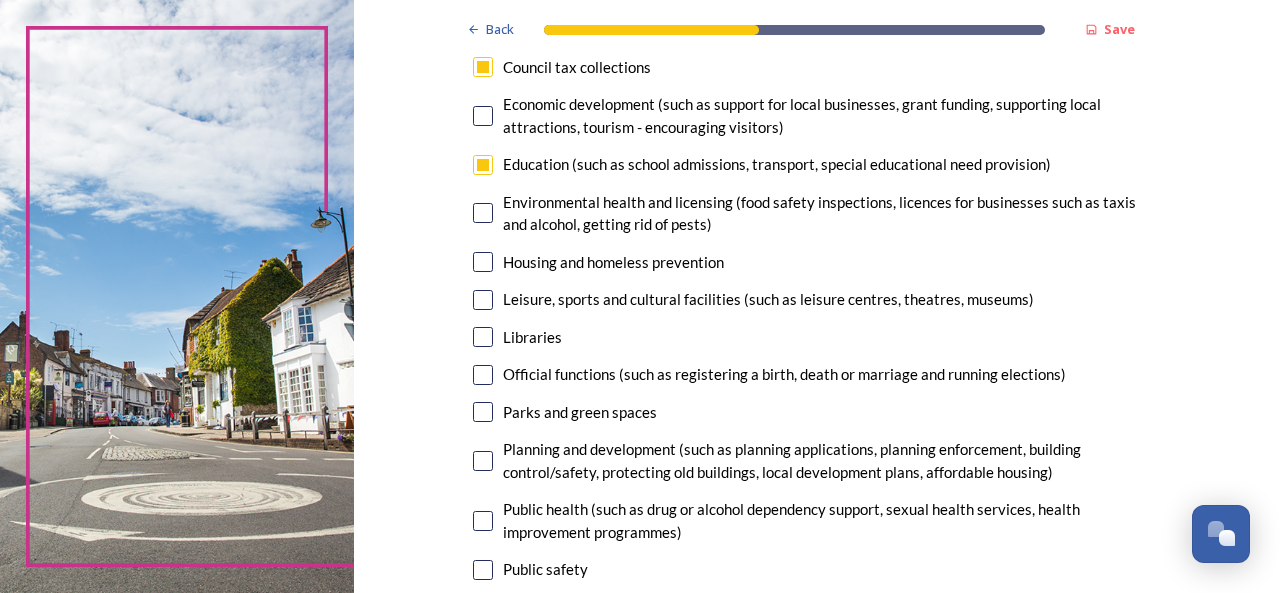 scroll, scrollTop: 366, scrollLeft: 0, axis: vertical 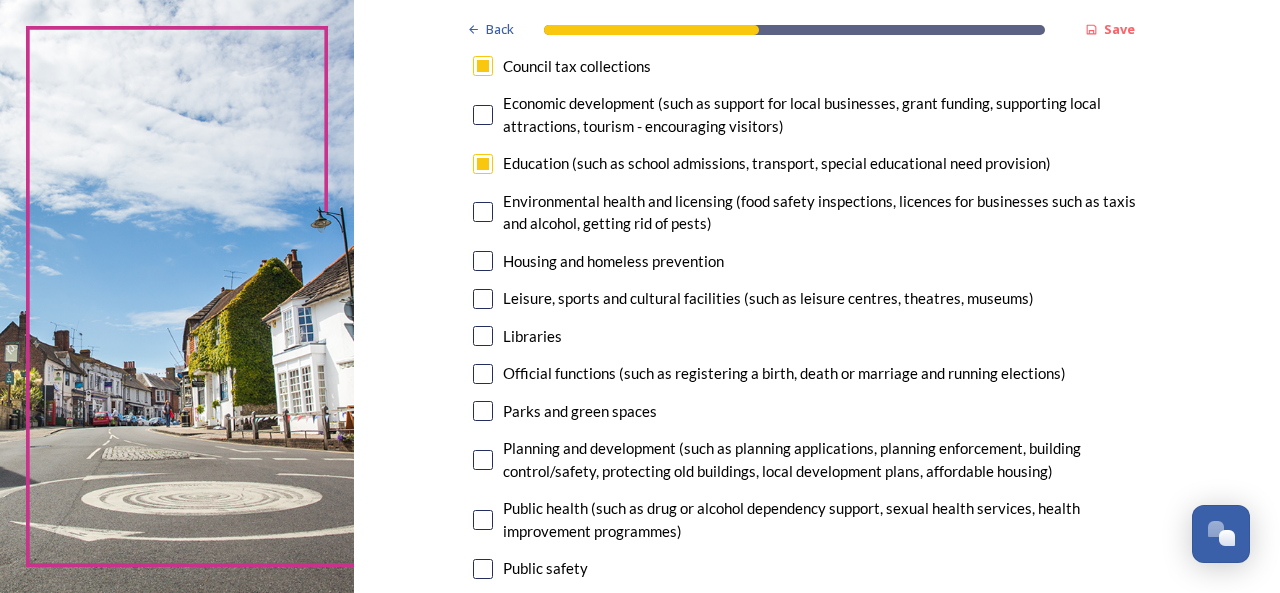 click at bounding box center [483, 299] 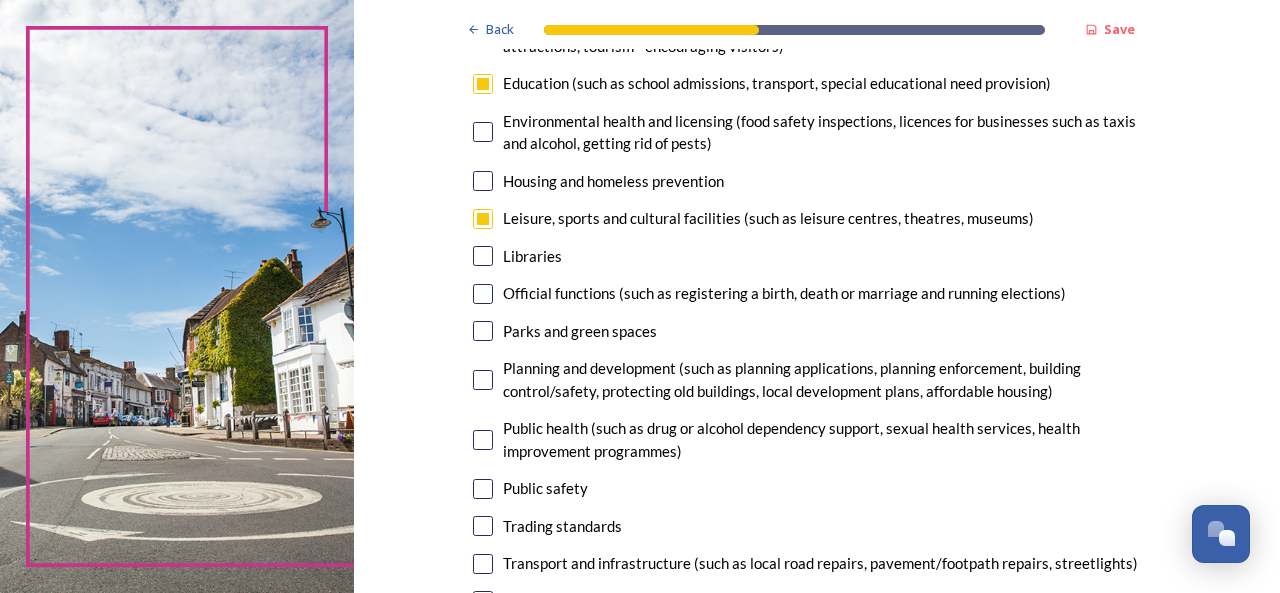 scroll, scrollTop: 447, scrollLeft: 0, axis: vertical 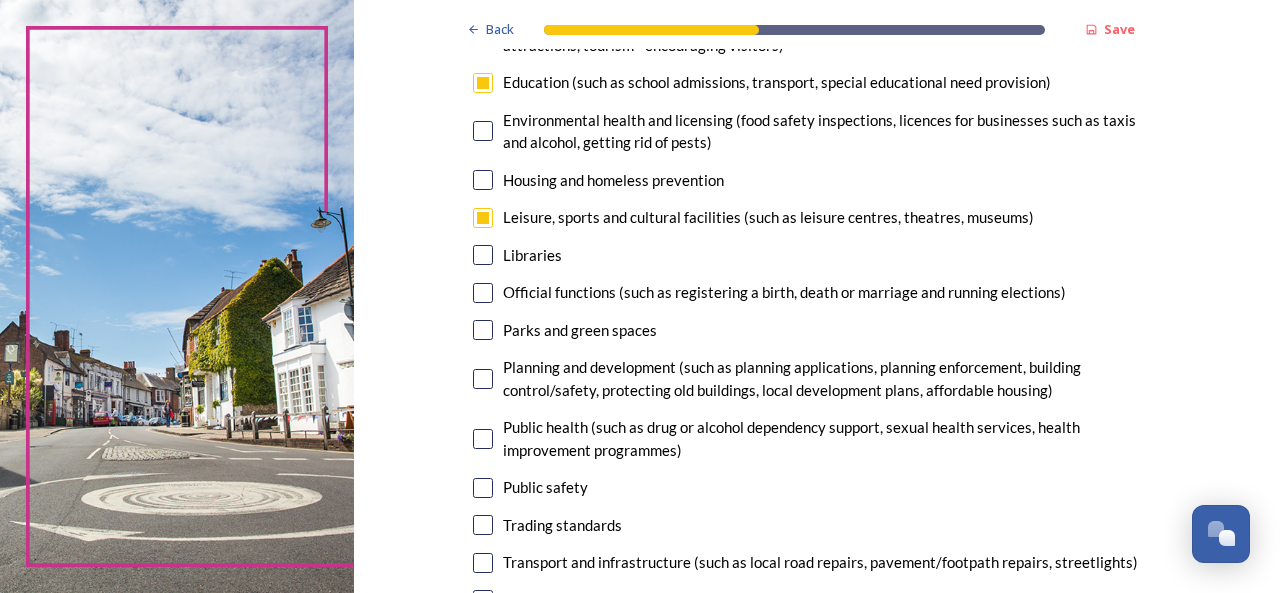 click at bounding box center [483, 330] 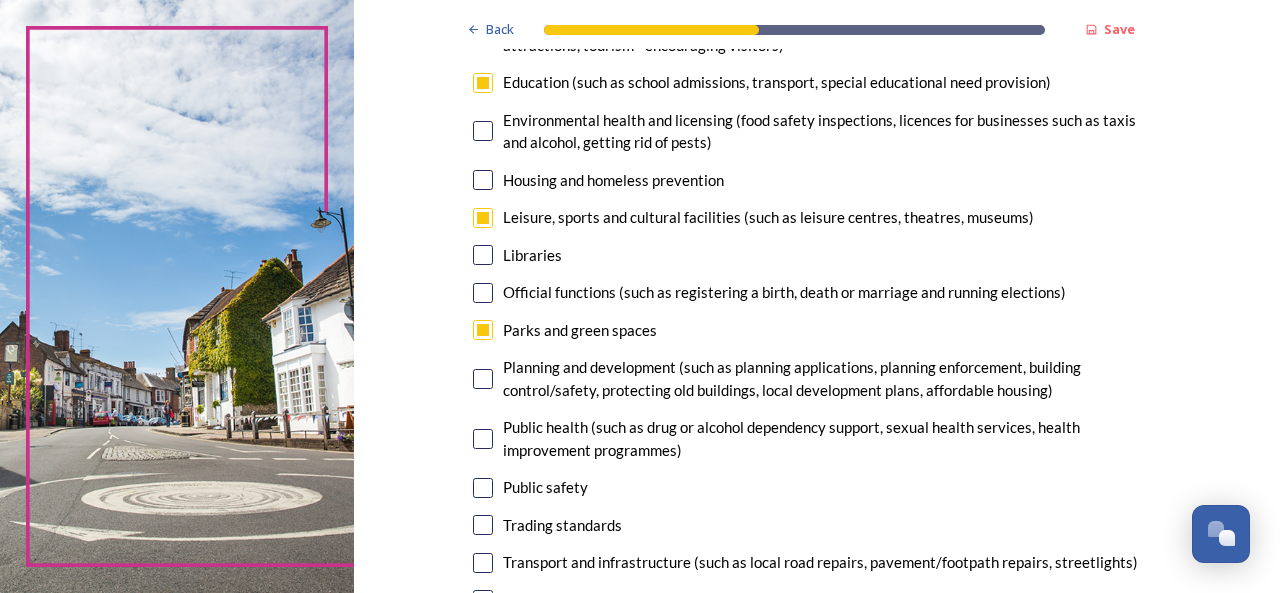 click at bounding box center (483, 379) 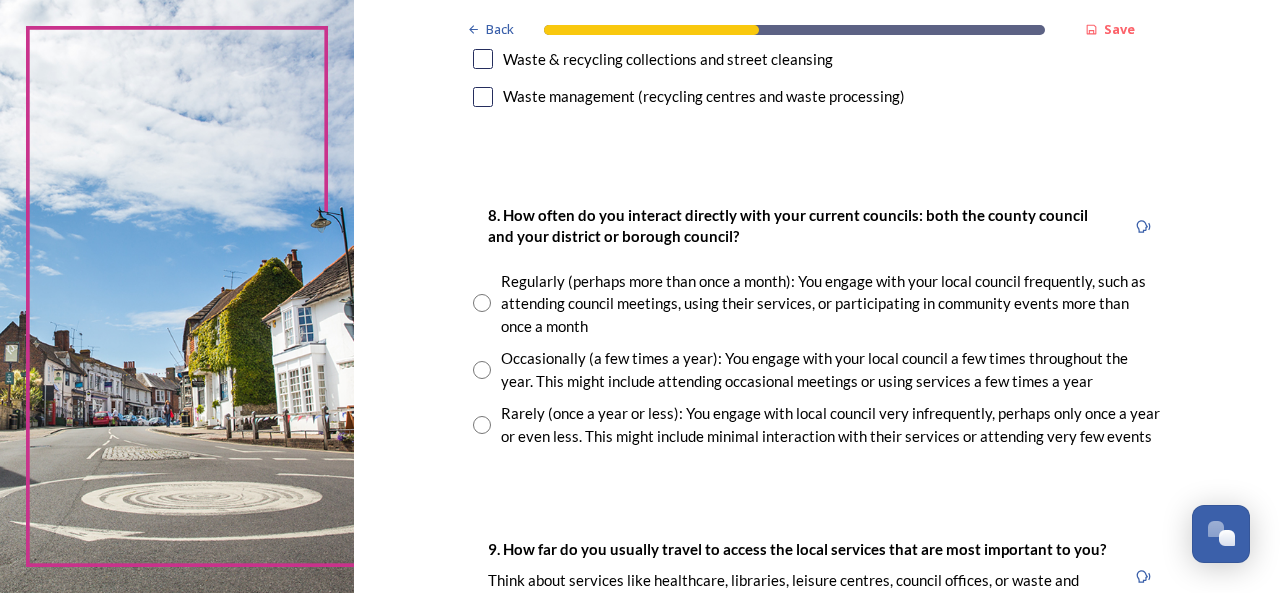 scroll, scrollTop: 990, scrollLeft: 0, axis: vertical 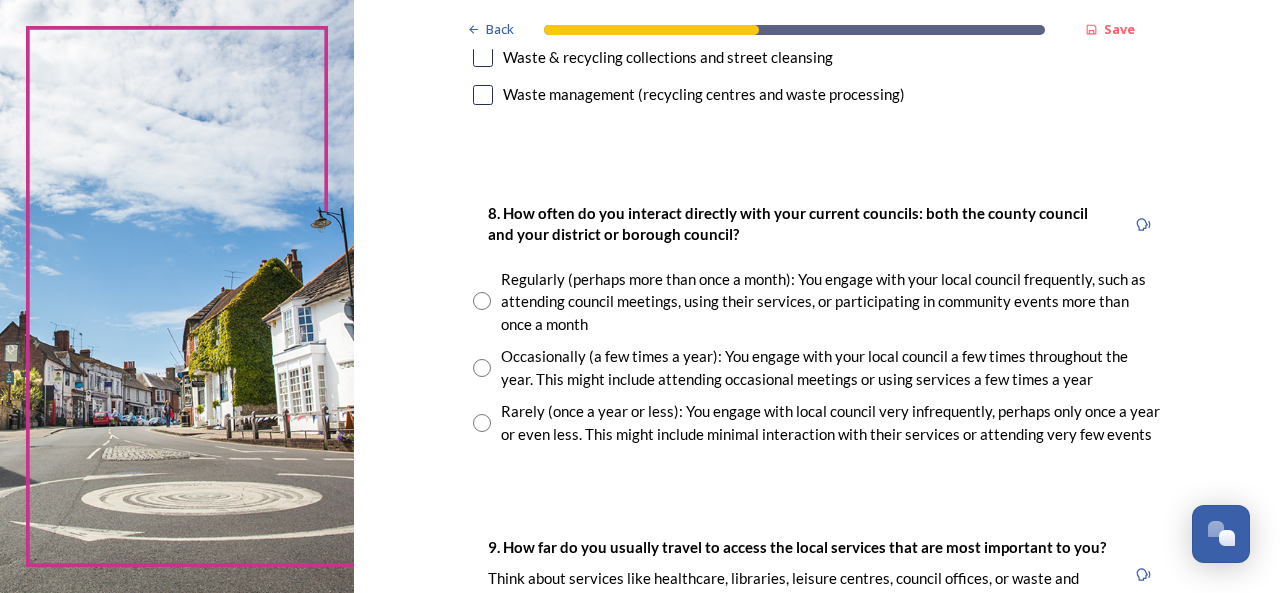 click at bounding box center (482, 423) 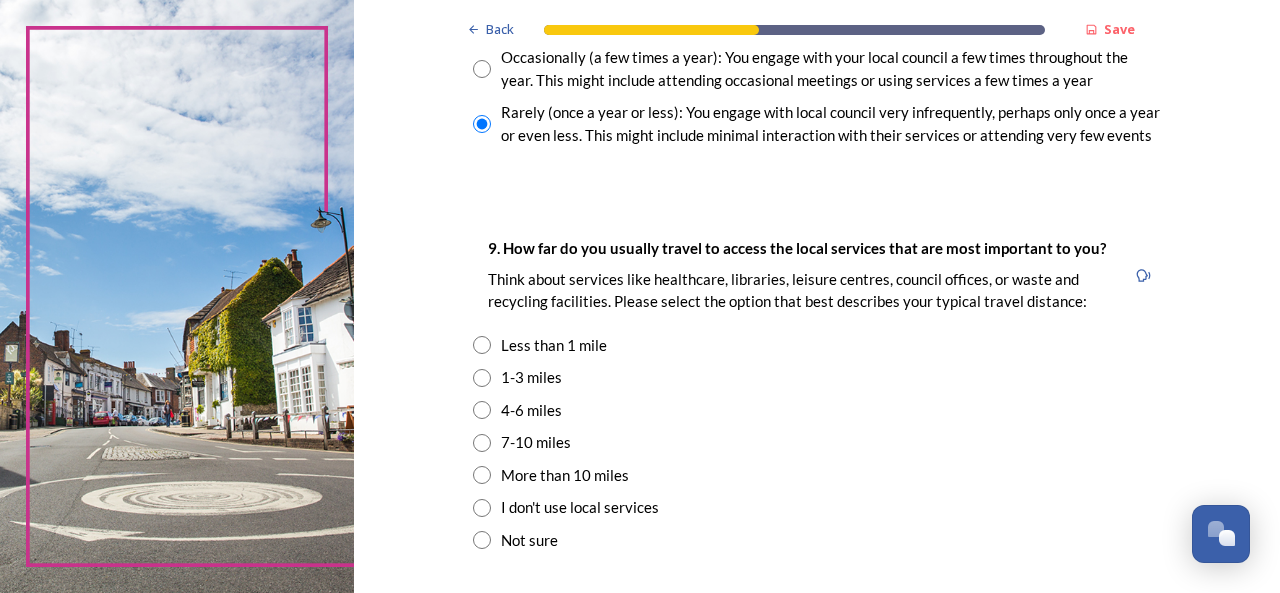 scroll, scrollTop: 1349, scrollLeft: 0, axis: vertical 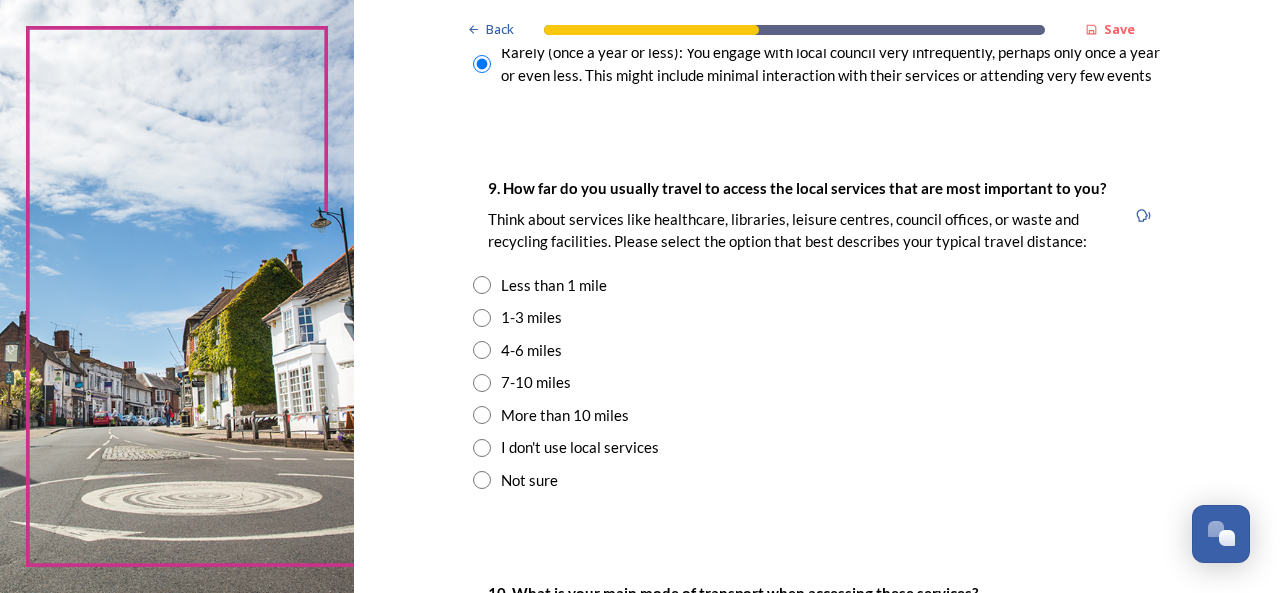 click at bounding box center (482, 318) 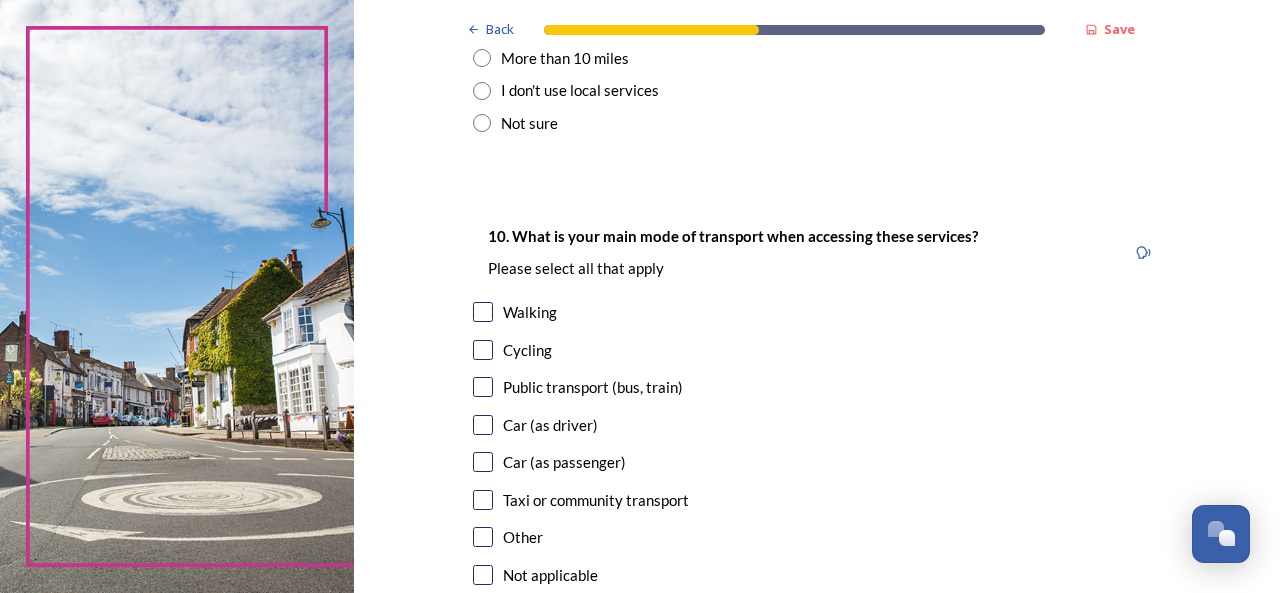 scroll, scrollTop: 1750, scrollLeft: 0, axis: vertical 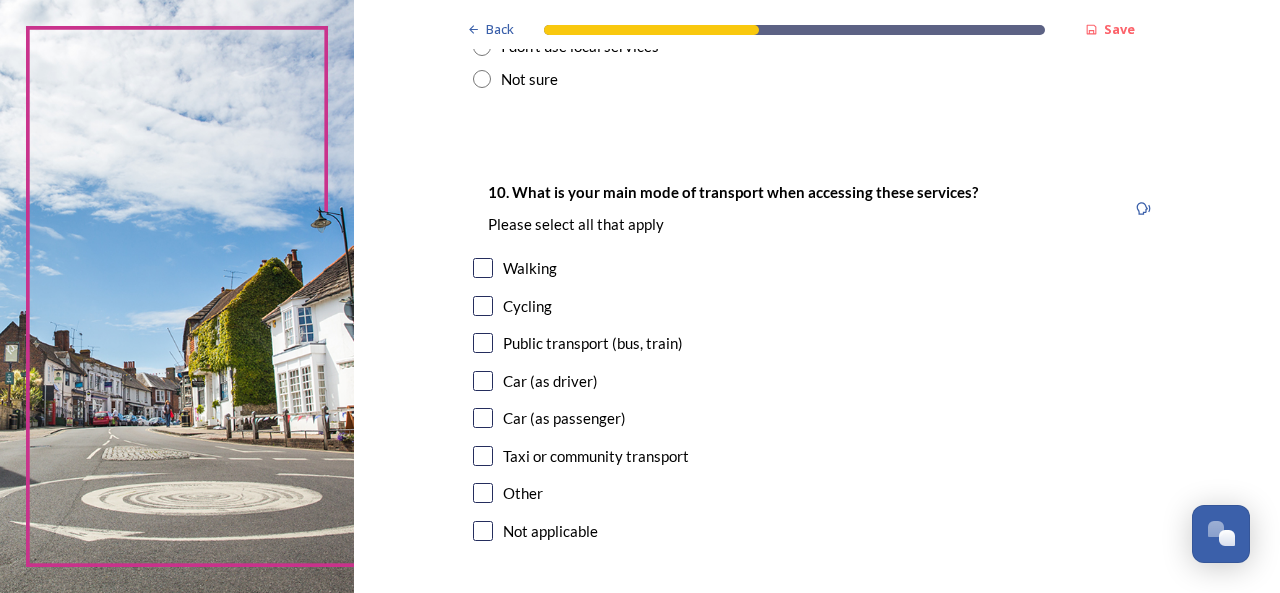 click at bounding box center [483, 381] 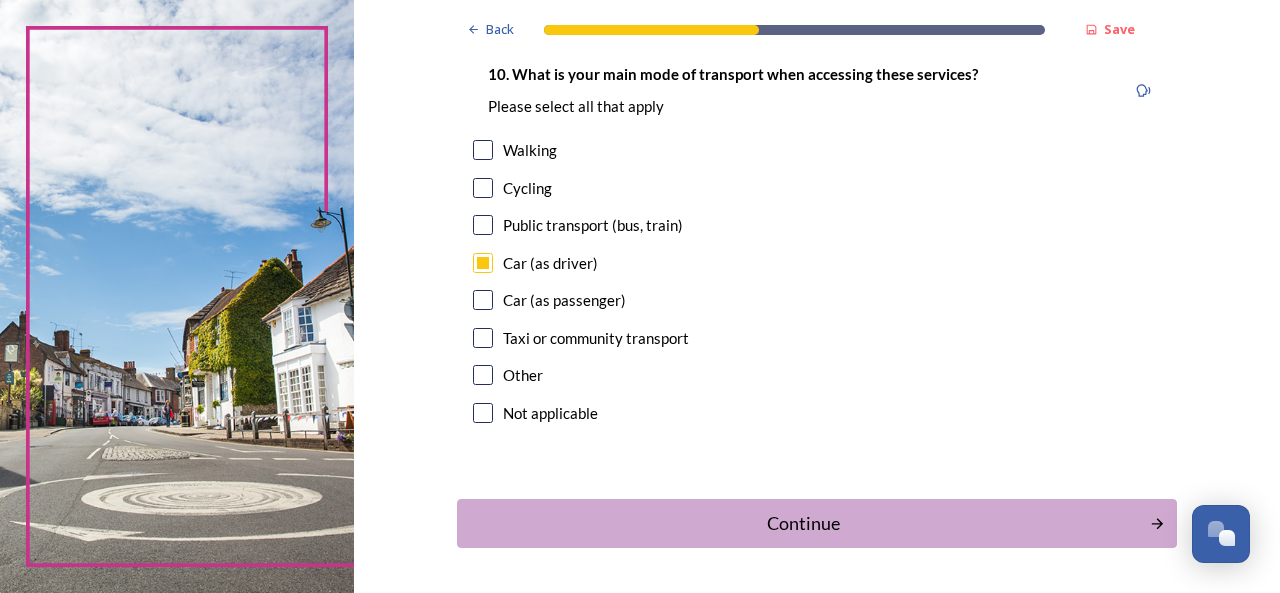 scroll, scrollTop: 1938, scrollLeft: 0, axis: vertical 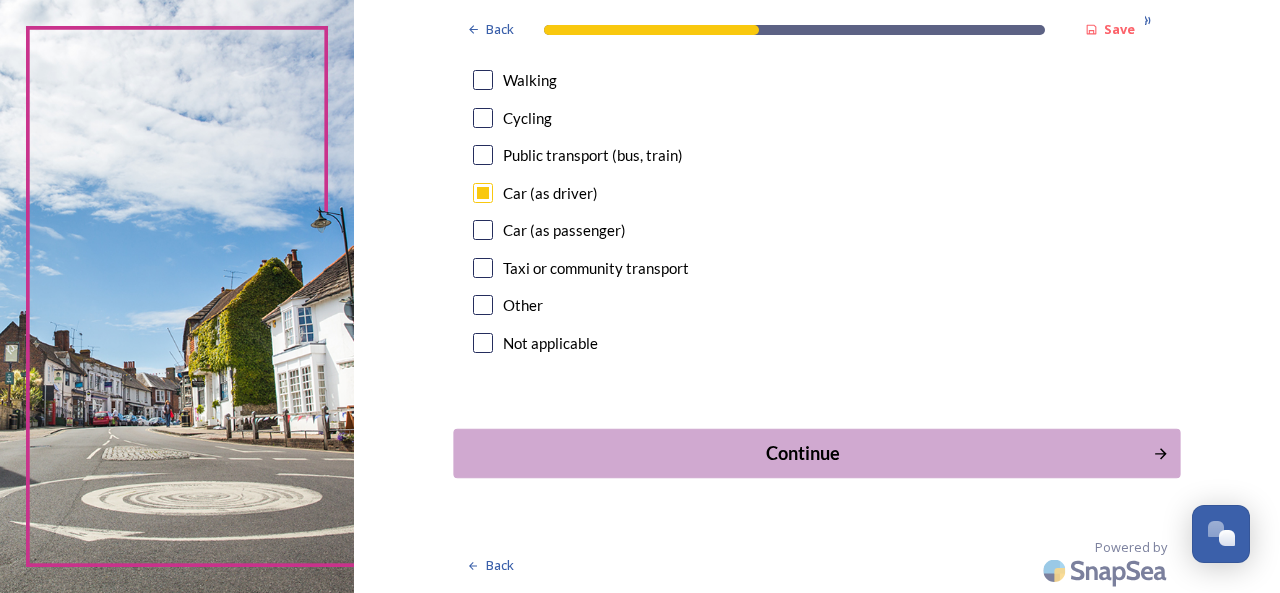 click on "Continue" at bounding box center (803, 453) 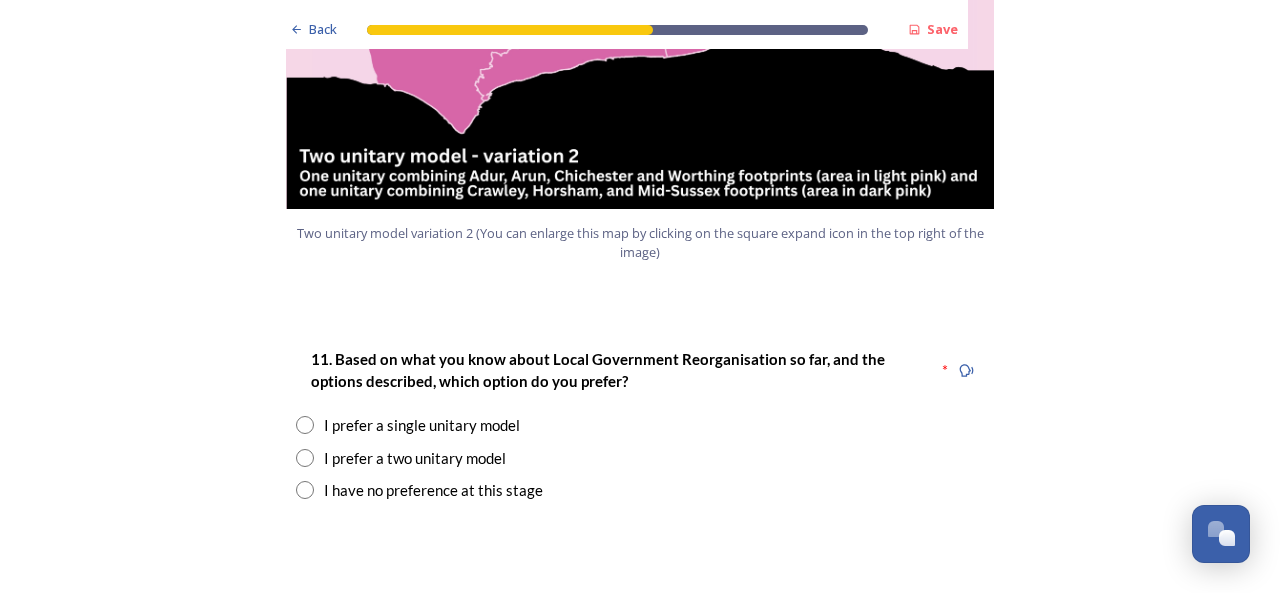 scroll, scrollTop: 2466, scrollLeft: 0, axis: vertical 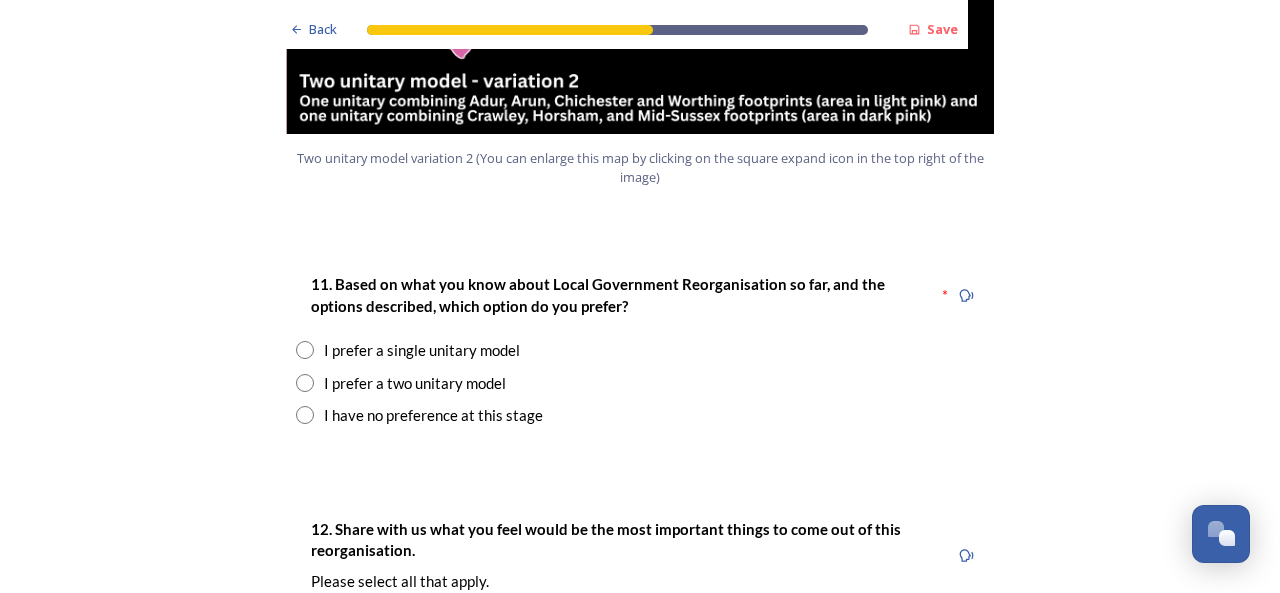 click at bounding box center (305, 415) 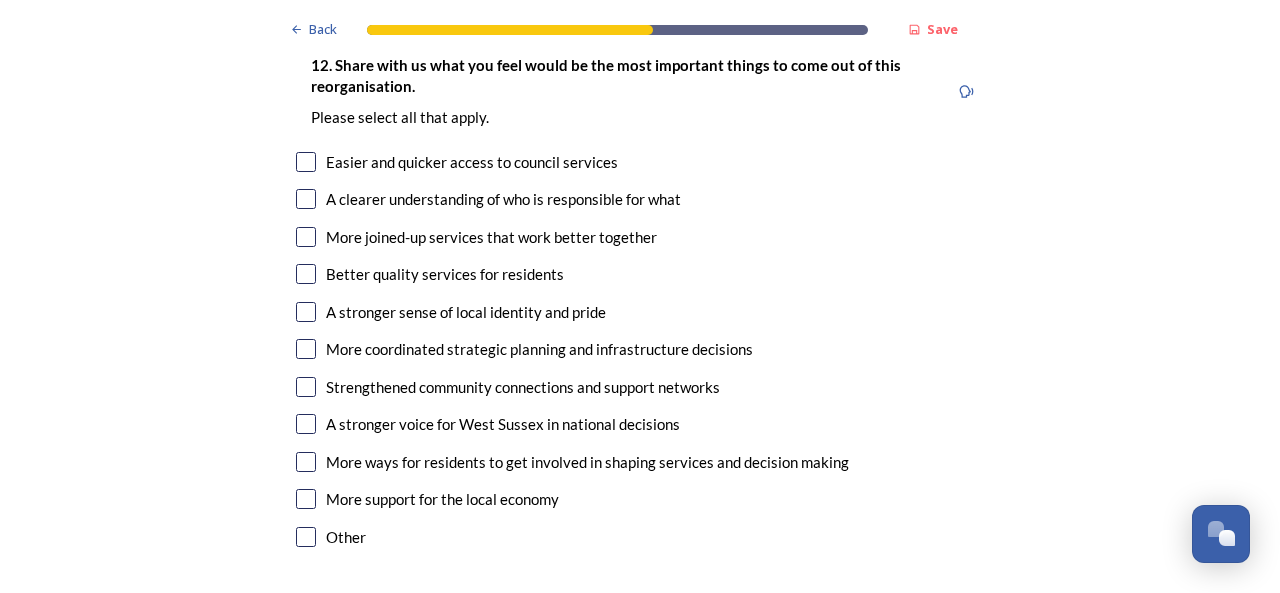 scroll, scrollTop: 3361, scrollLeft: 0, axis: vertical 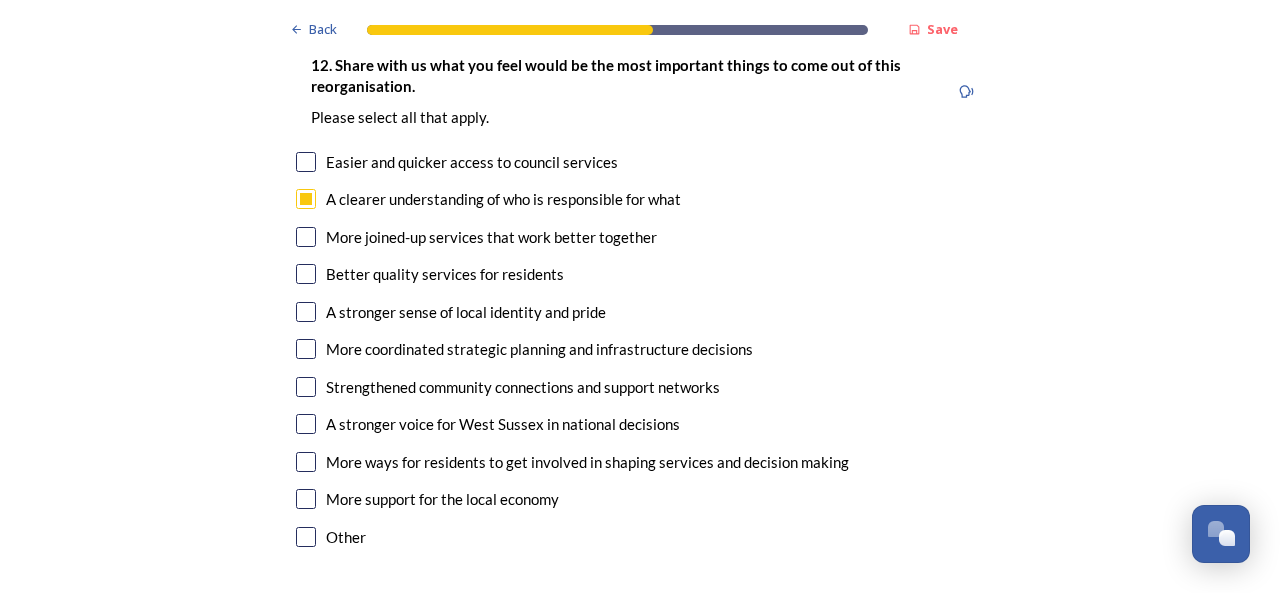 click at bounding box center [306, 237] 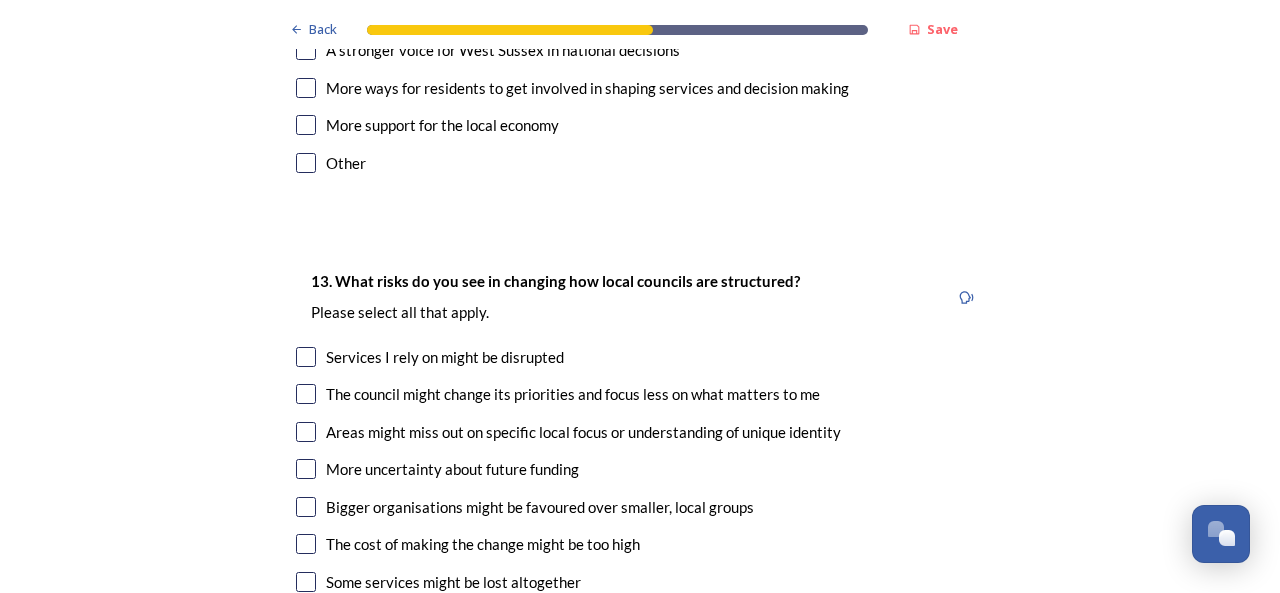 scroll, scrollTop: 3907, scrollLeft: 0, axis: vertical 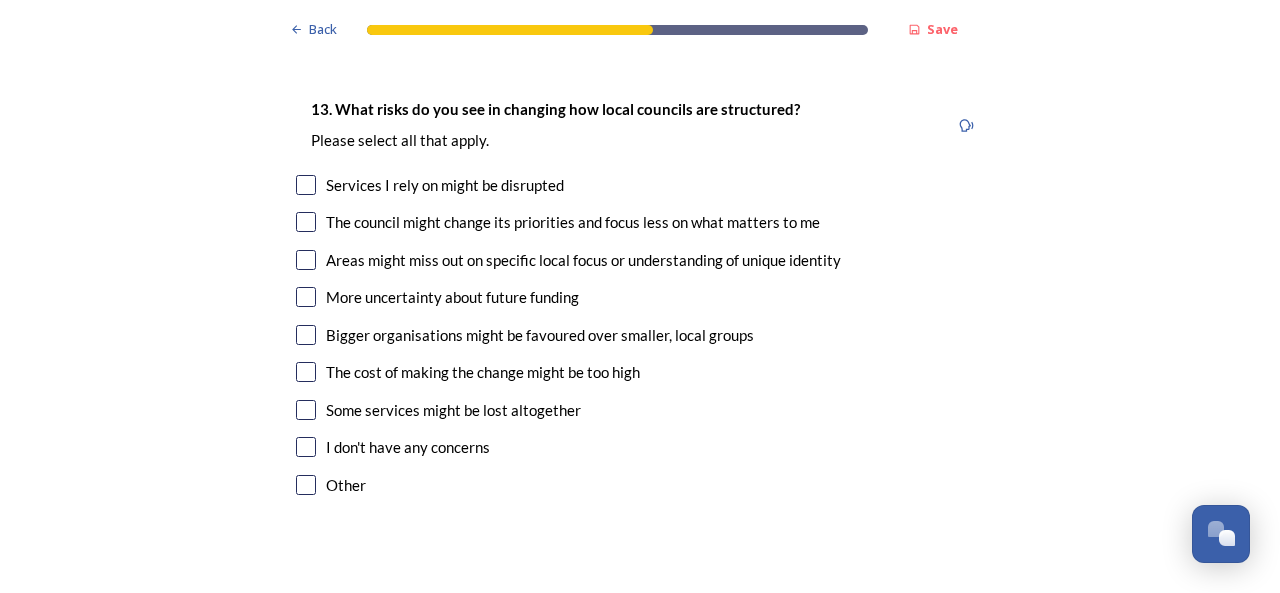 click at bounding box center (306, 222) 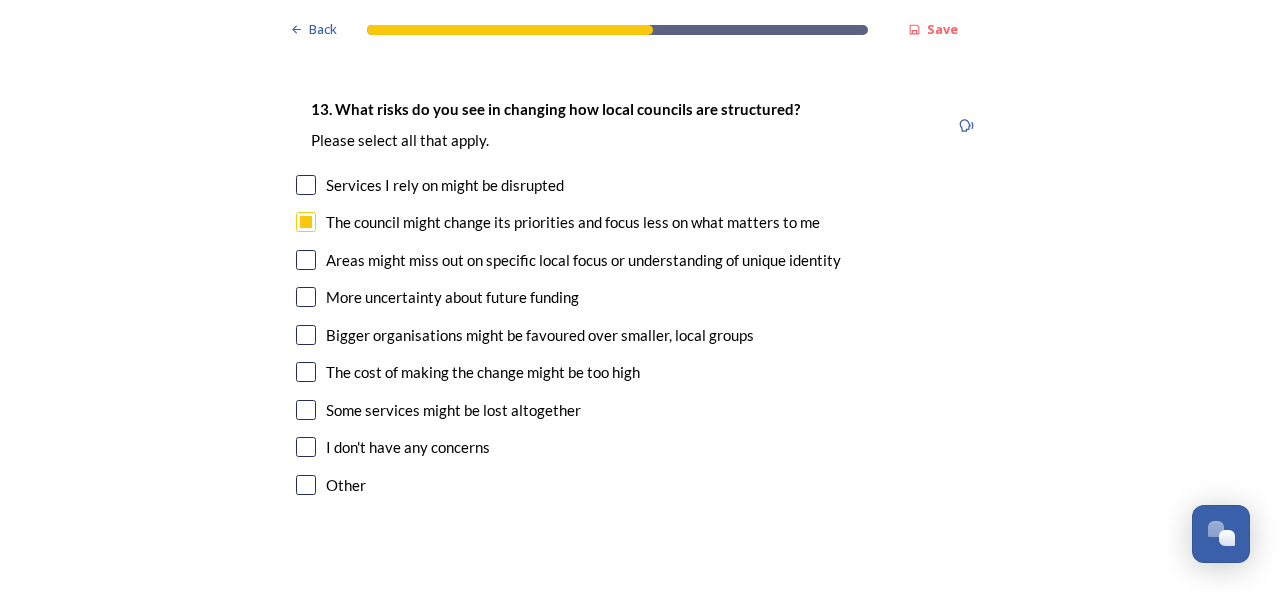 click at bounding box center [306, 260] 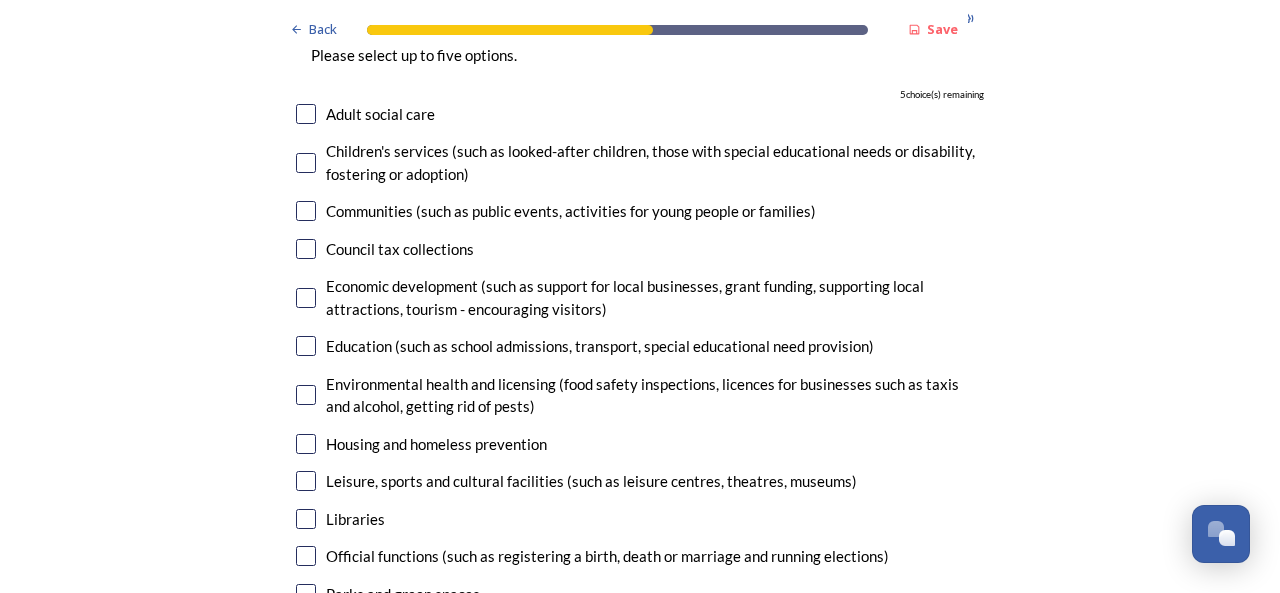 scroll, scrollTop: 4530, scrollLeft: 0, axis: vertical 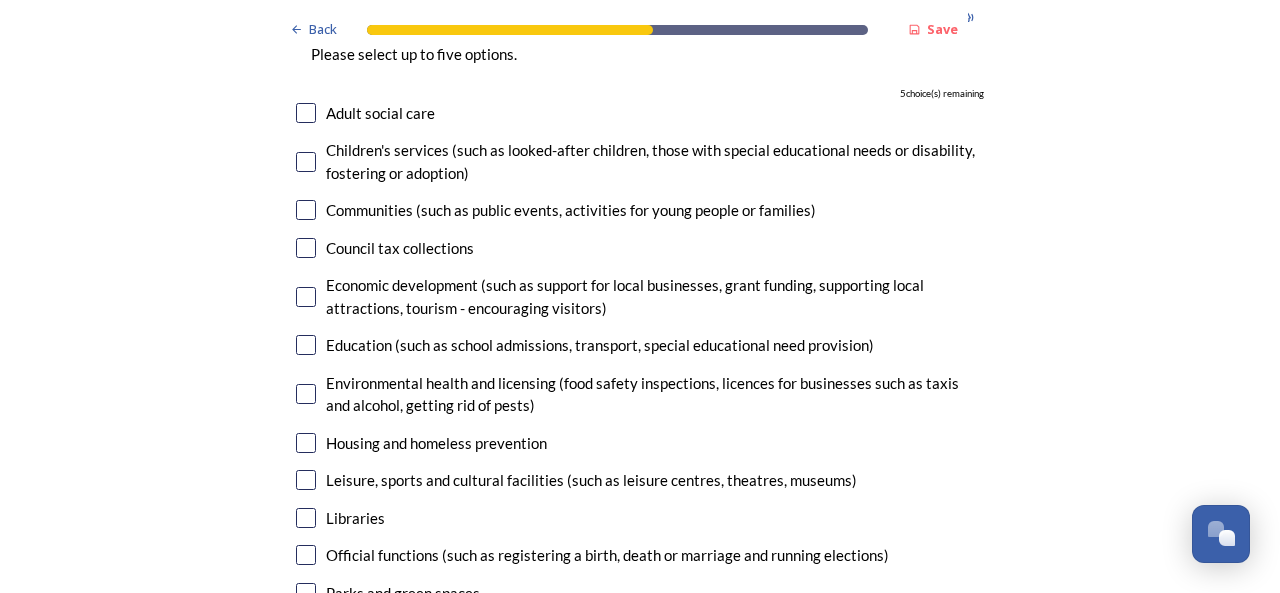 click at bounding box center (306, 113) 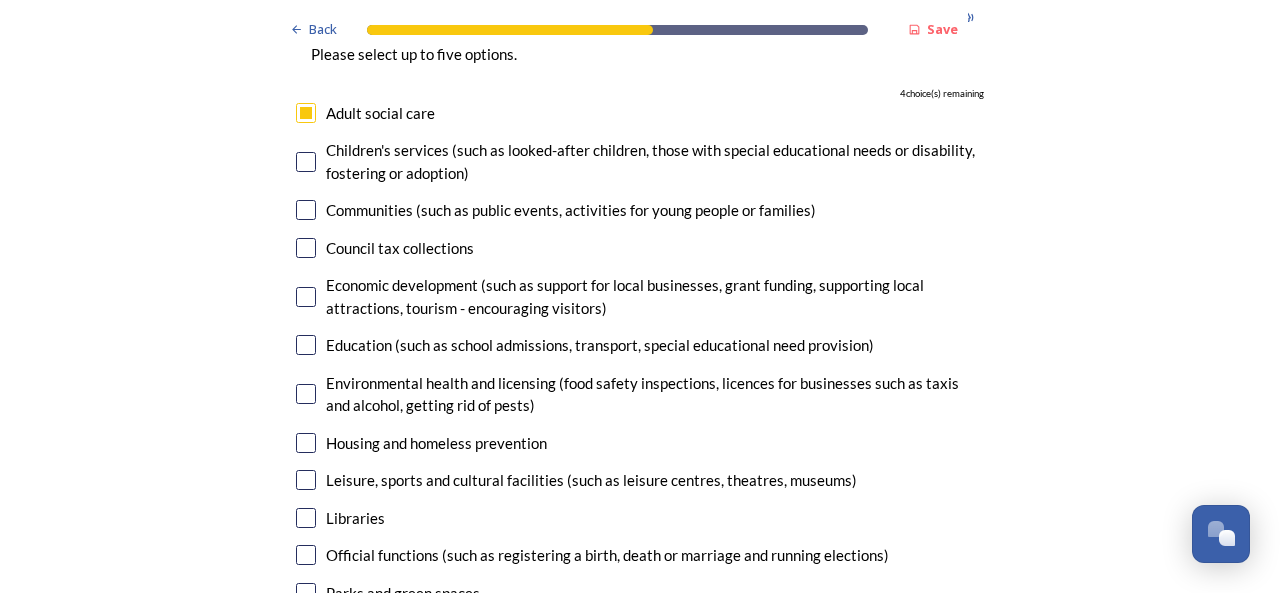 click at bounding box center [306, 162] 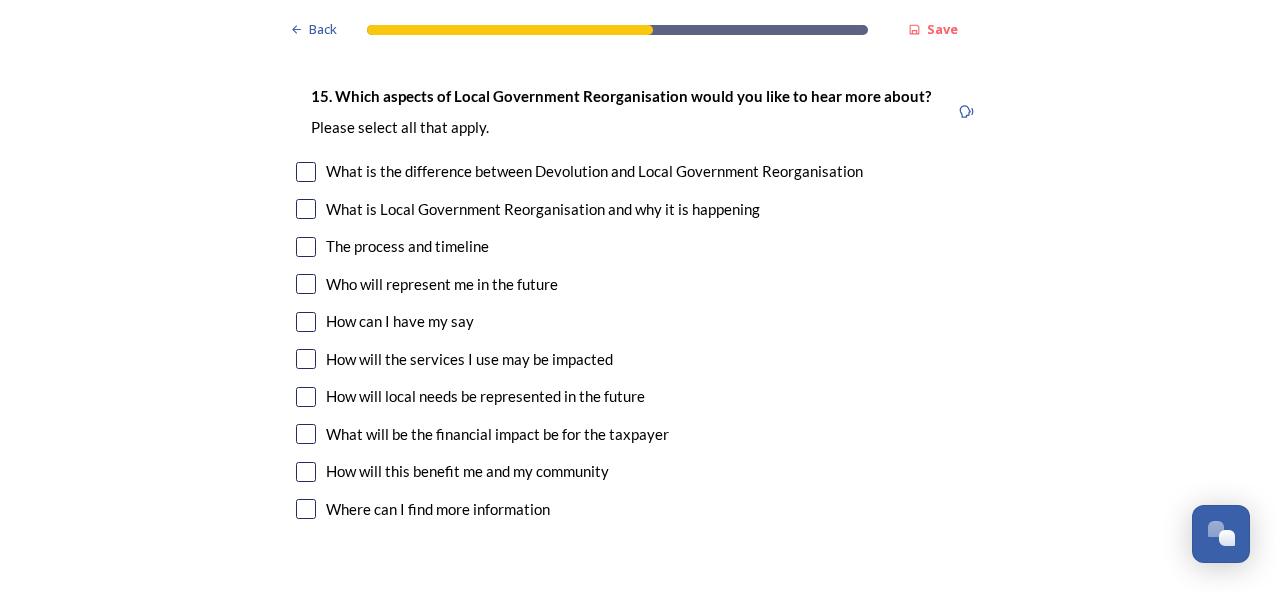 scroll, scrollTop: 5455, scrollLeft: 0, axis: vertical 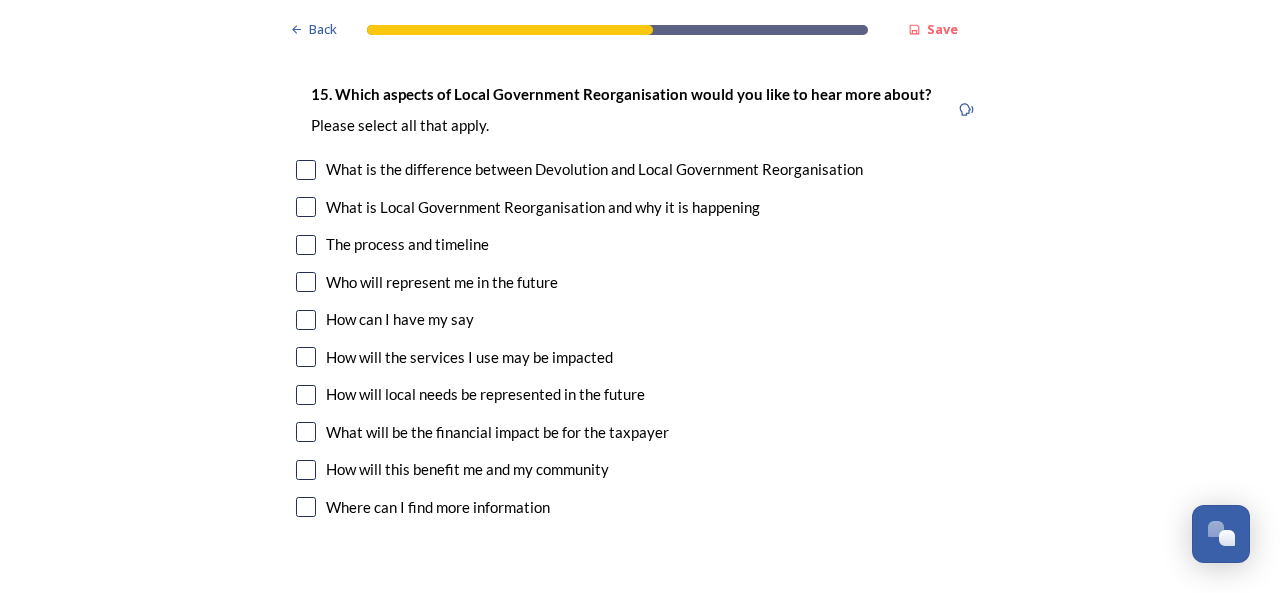 click at bounding box center (306, 245) 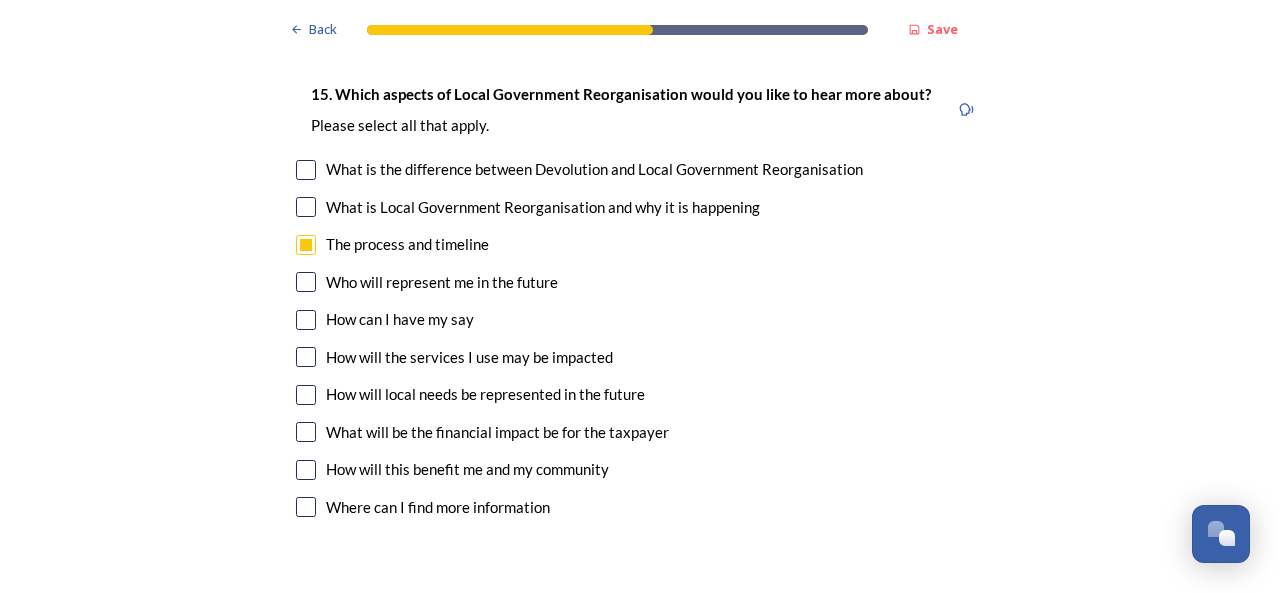 click at bounding box center (306, 357) 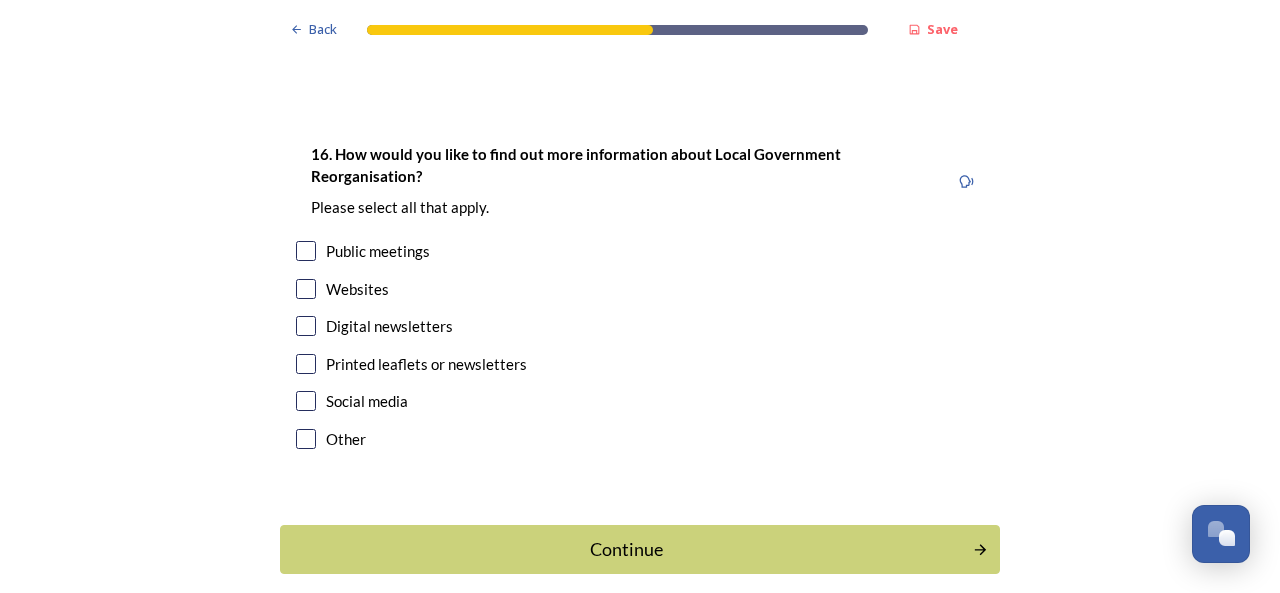 scroll, scrollTop: 5963, scrollLeft: 0, axis: vertical 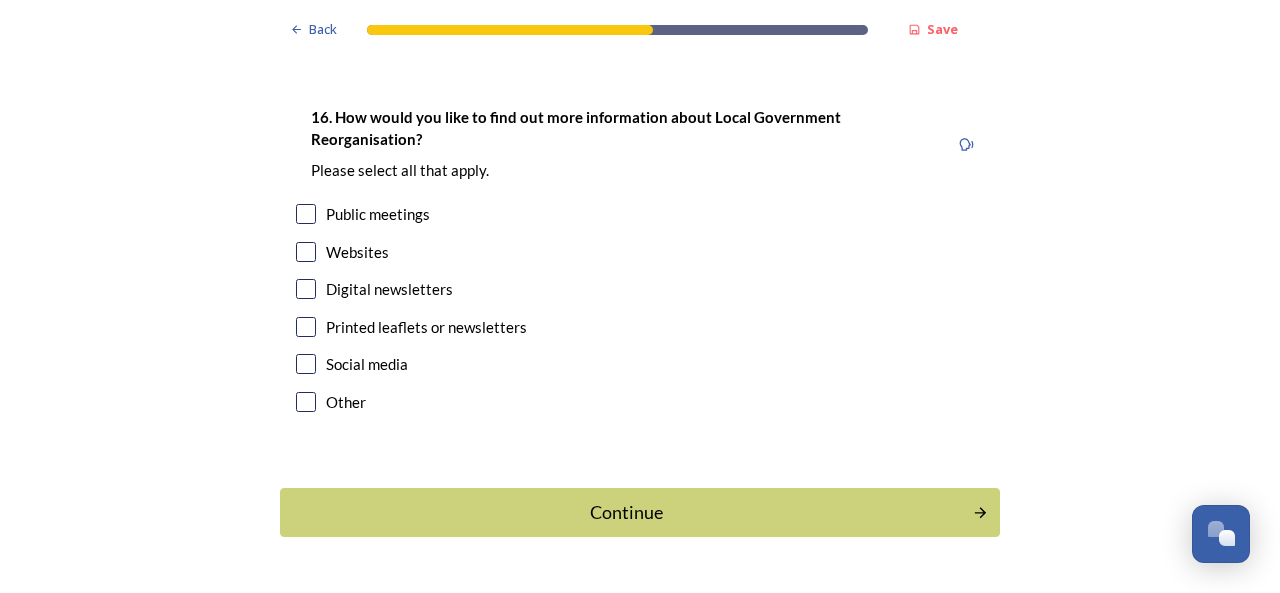 click at bounding box center (306, 252) 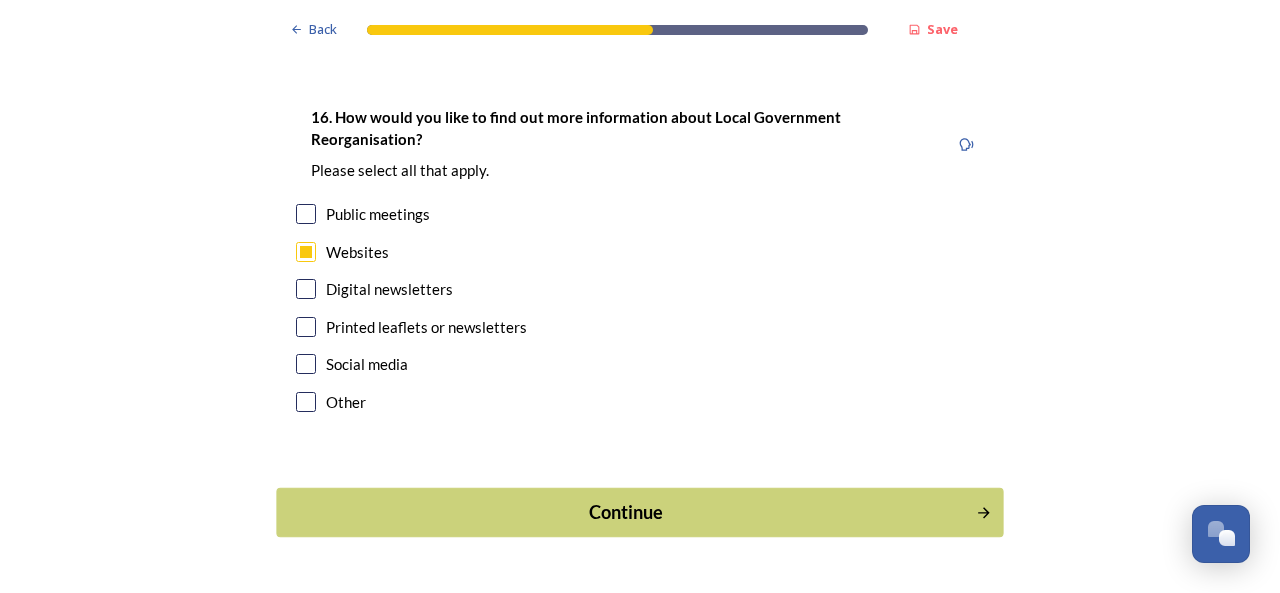 click on "Continue" at bounding box center [639, 512] 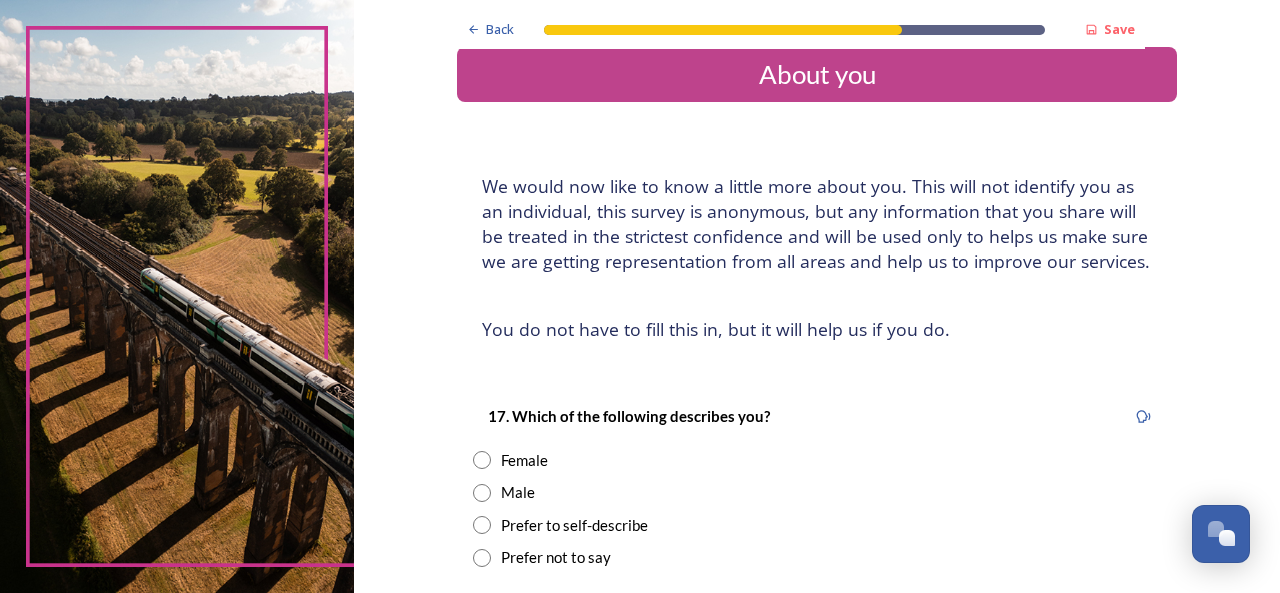scroll, scrollTop: 25, scrollLeft: 0, axis: vertical 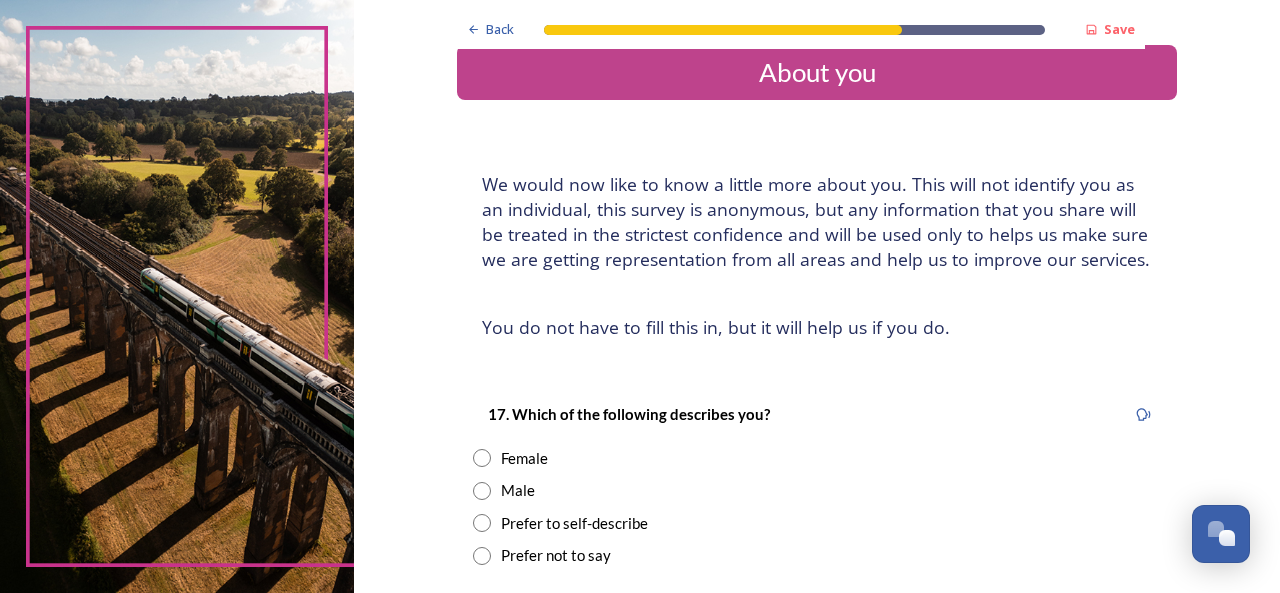 click on "Female" at bounding box center (524, 458) 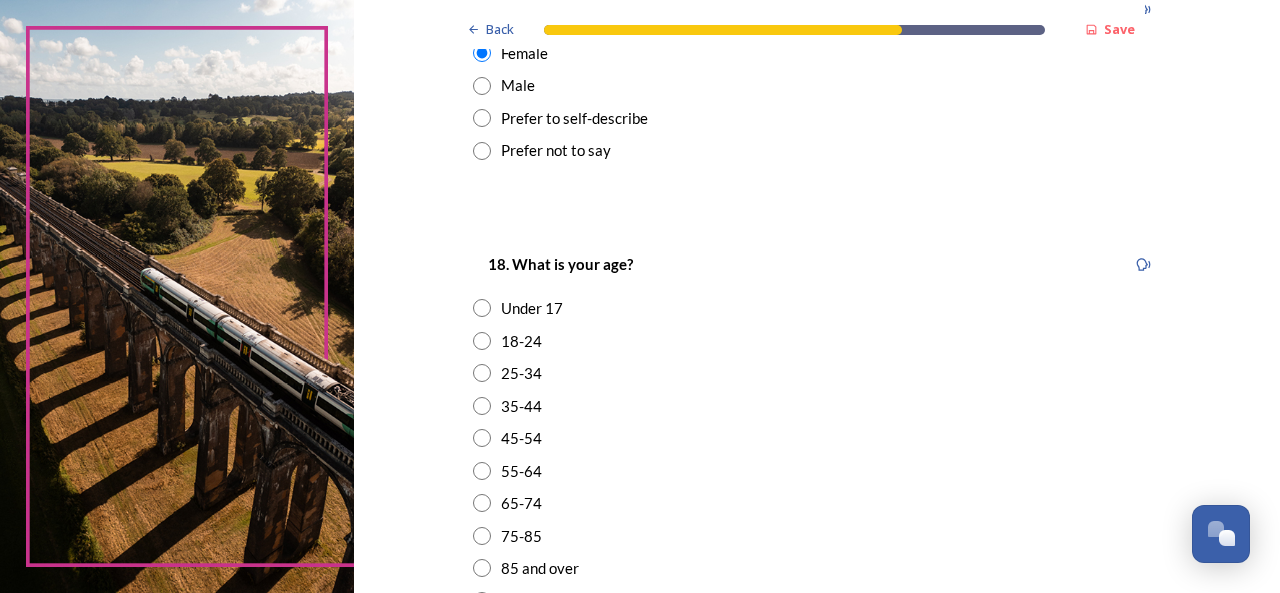 scroll, scrollTop: 431, scrollLeft: 0, axis: vertical 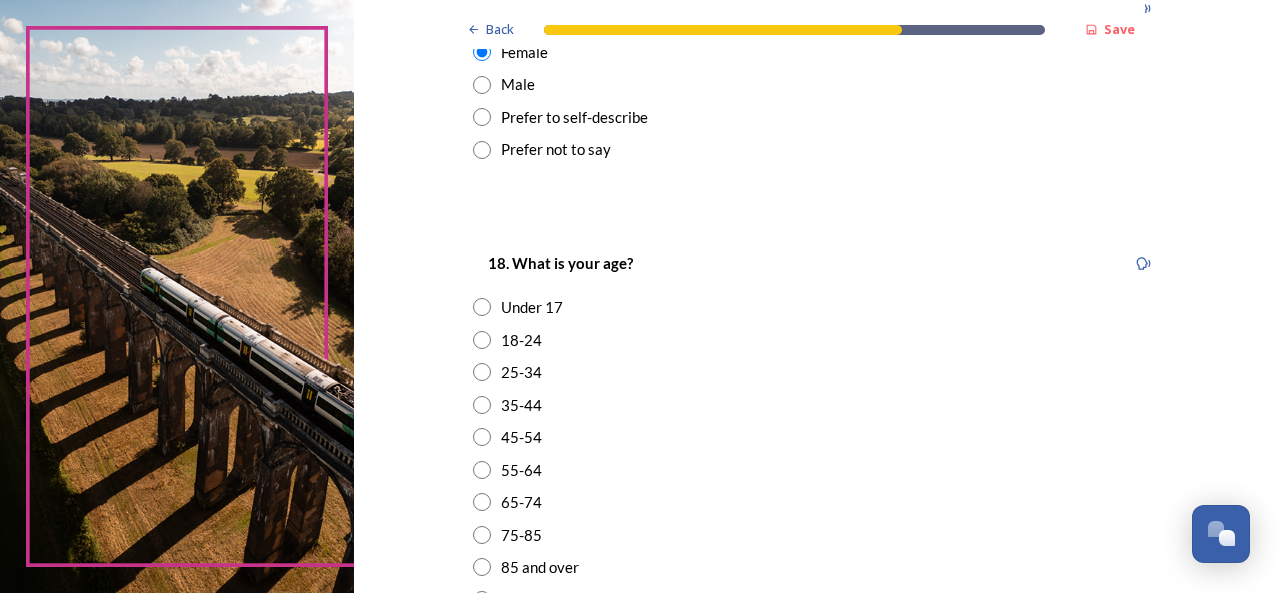 click at bounding box center [482, 405] 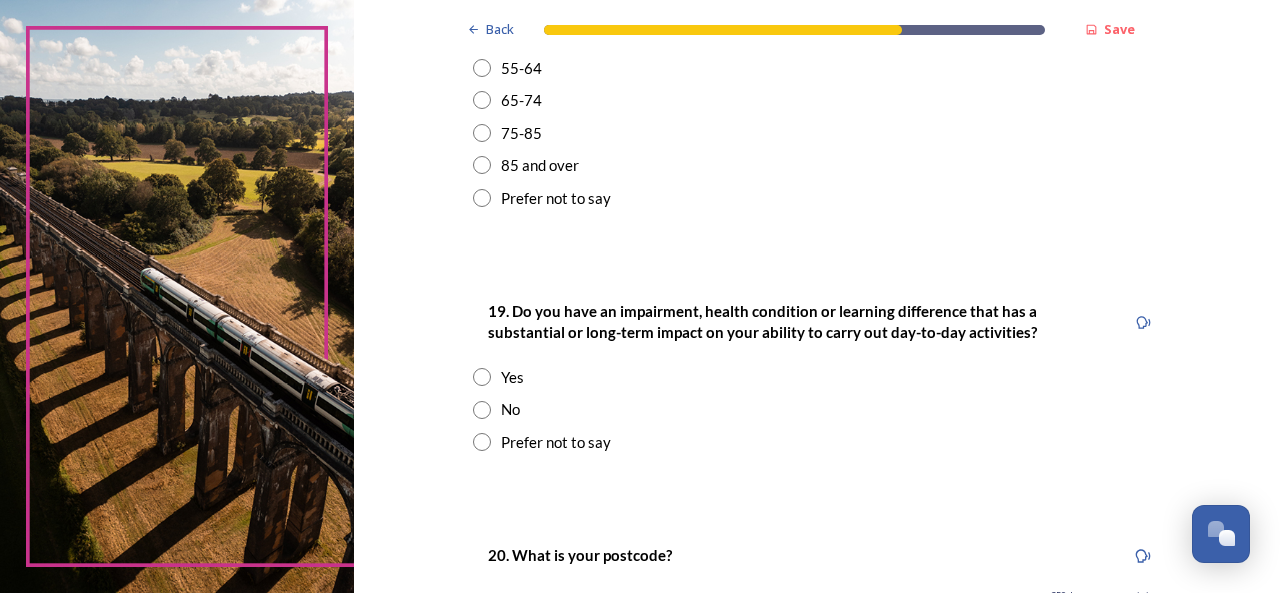 scroll, scrollTop: 836, scrollLeft: 0, axis: vertical 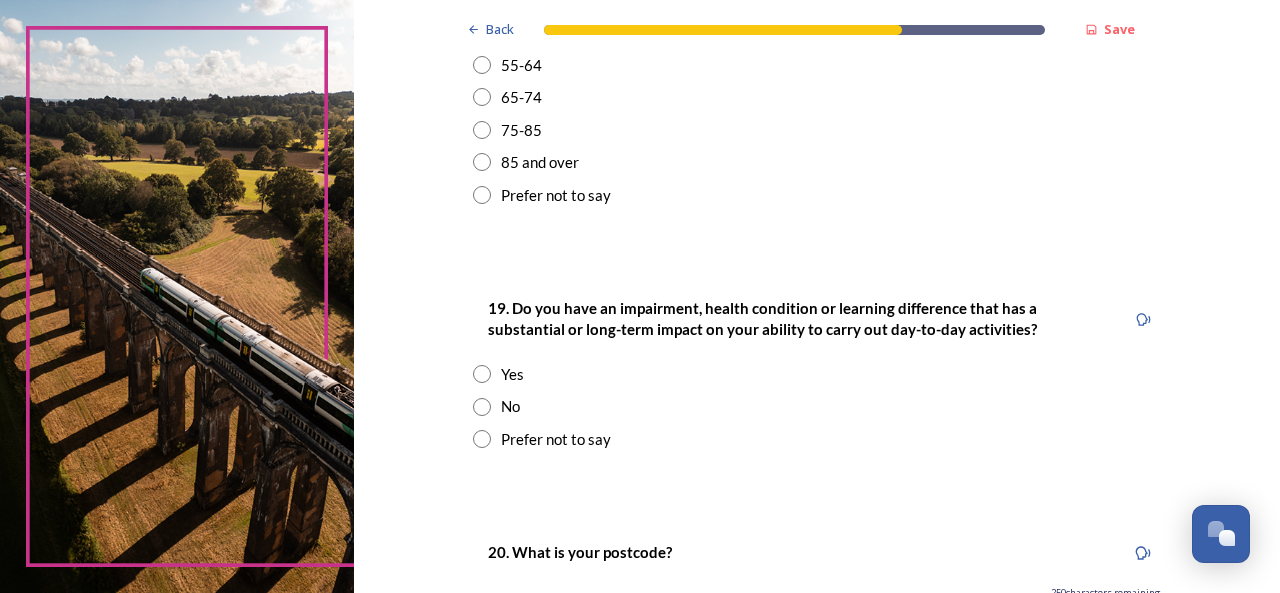 click at bounding box center [482, 374] 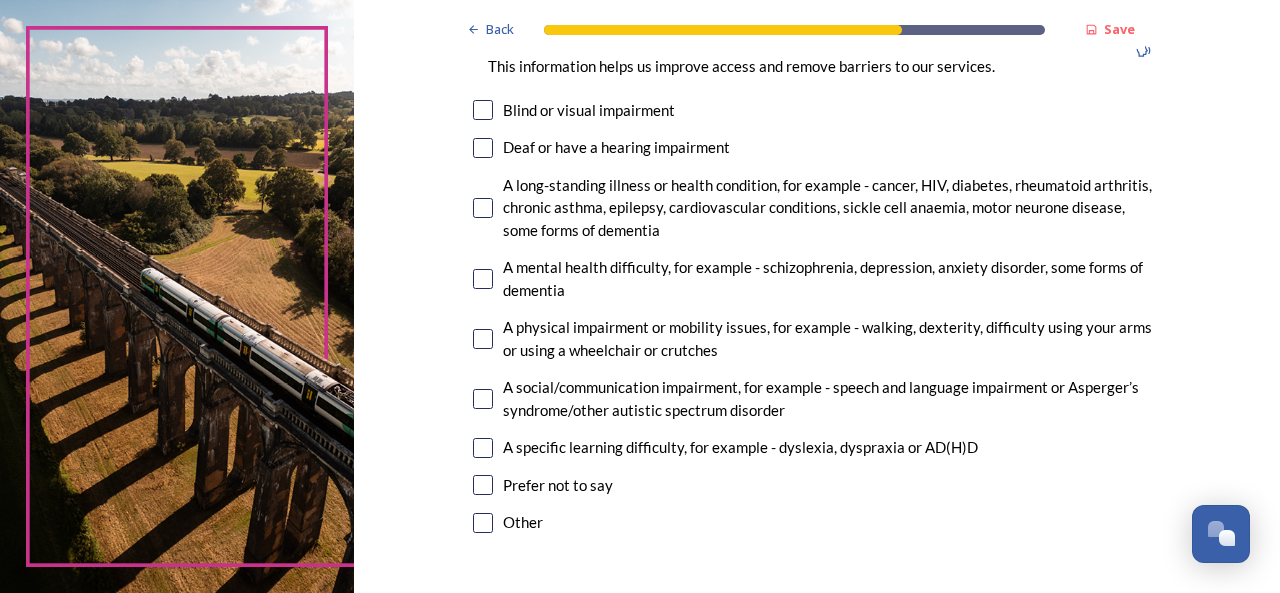 scroll, scrollTop: 1340, scrollLeft: 0, axis: vertical 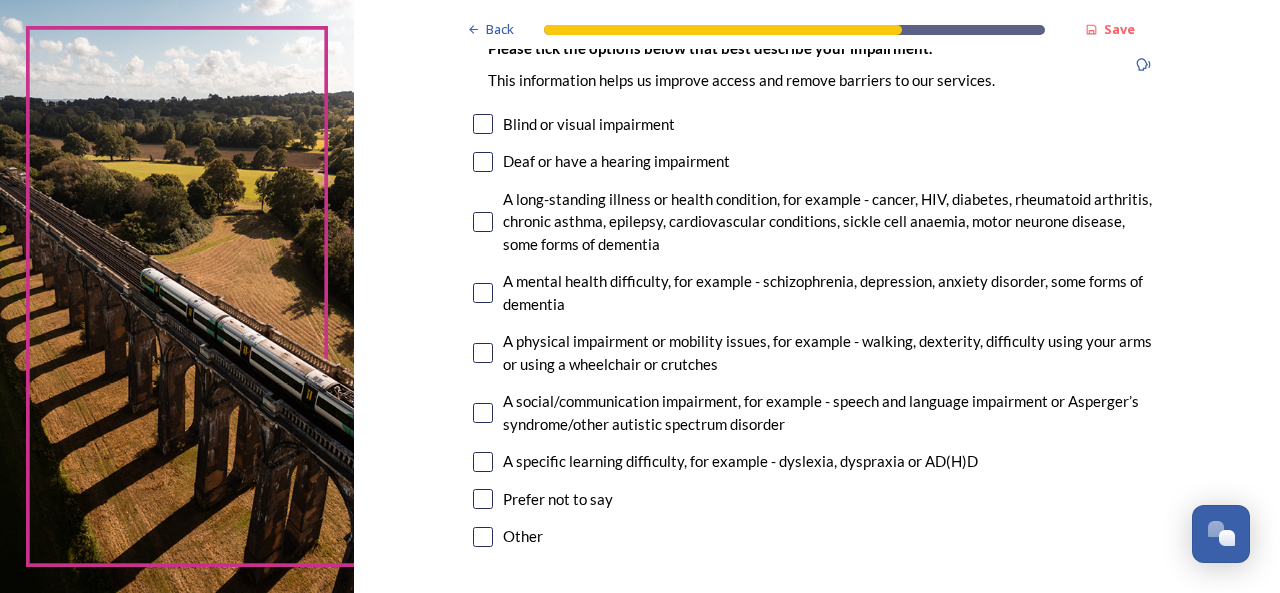 click at bounding box center (483, 499) 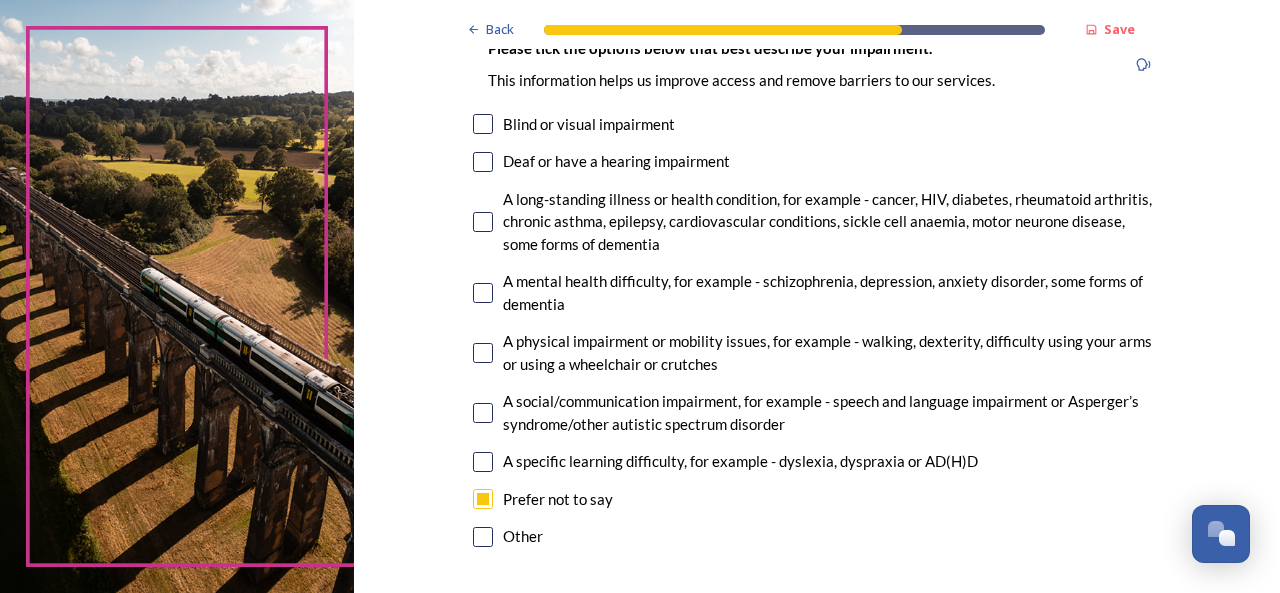 scroll, scrollTop: 1742, scrollLeft: 0, axis: vertical 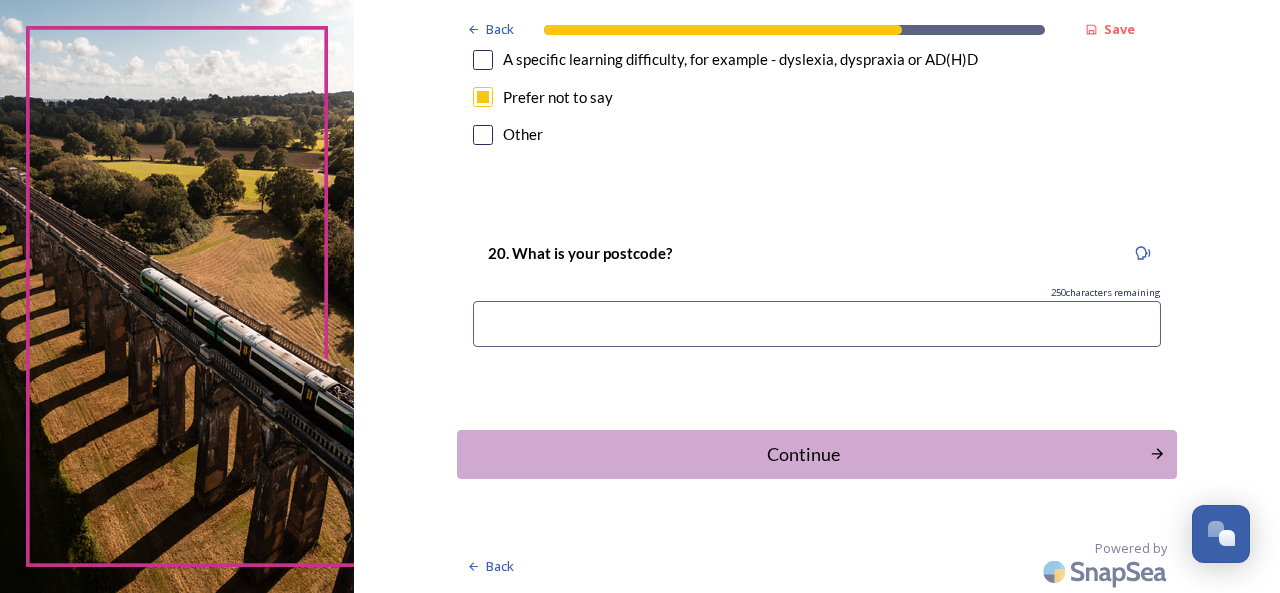 click at bounding box center (817, 324) 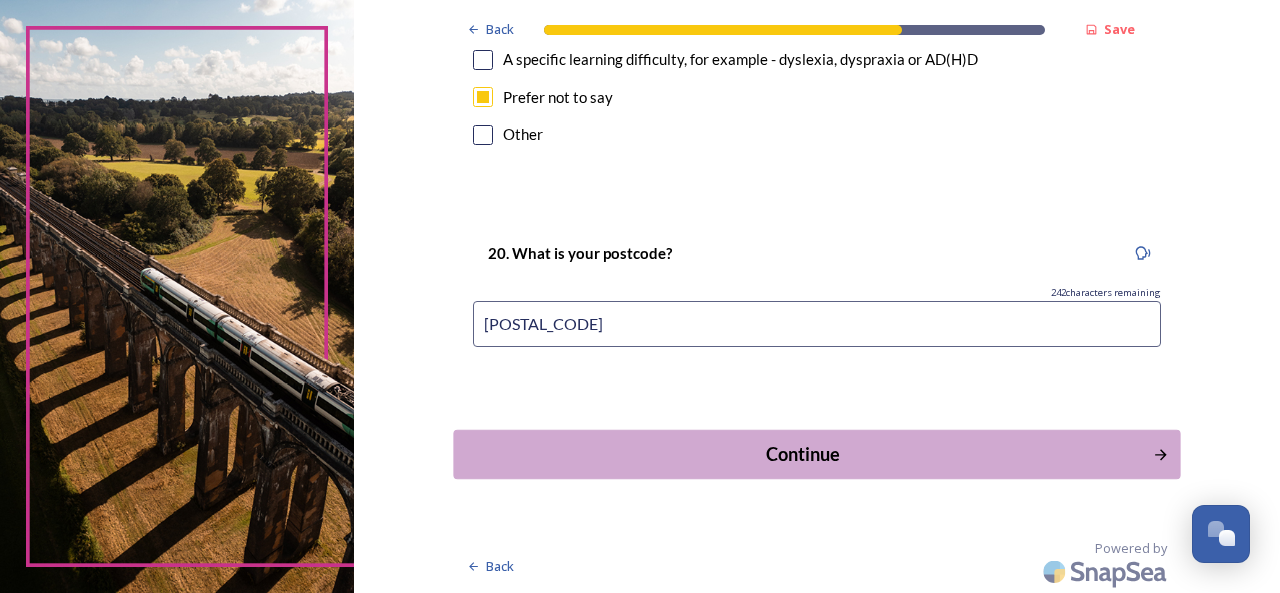 type on "bn44 3rz" 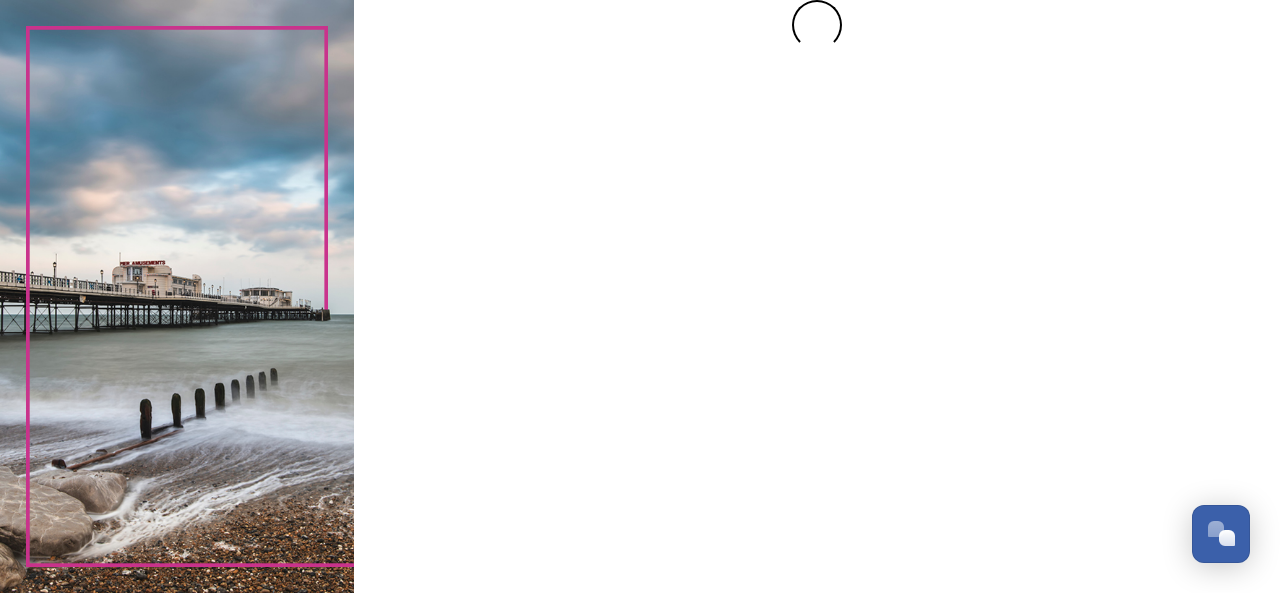 scroll, scrollTop: 0, scrollLeft: 0, axis: both 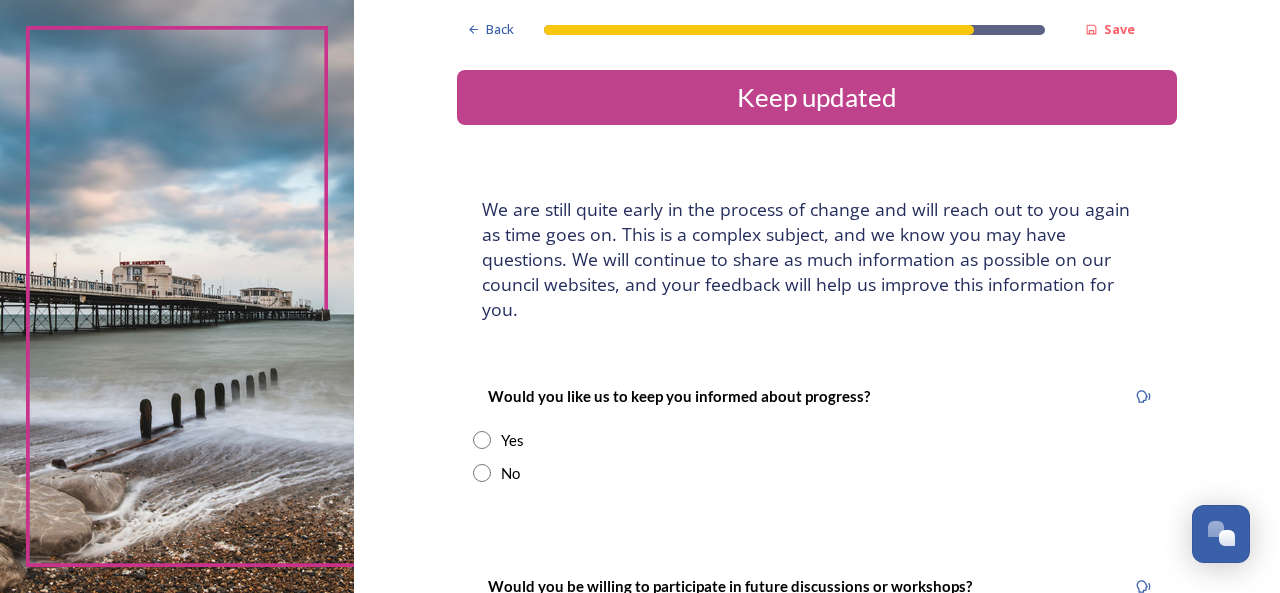 click at bounding box center [482, 473] 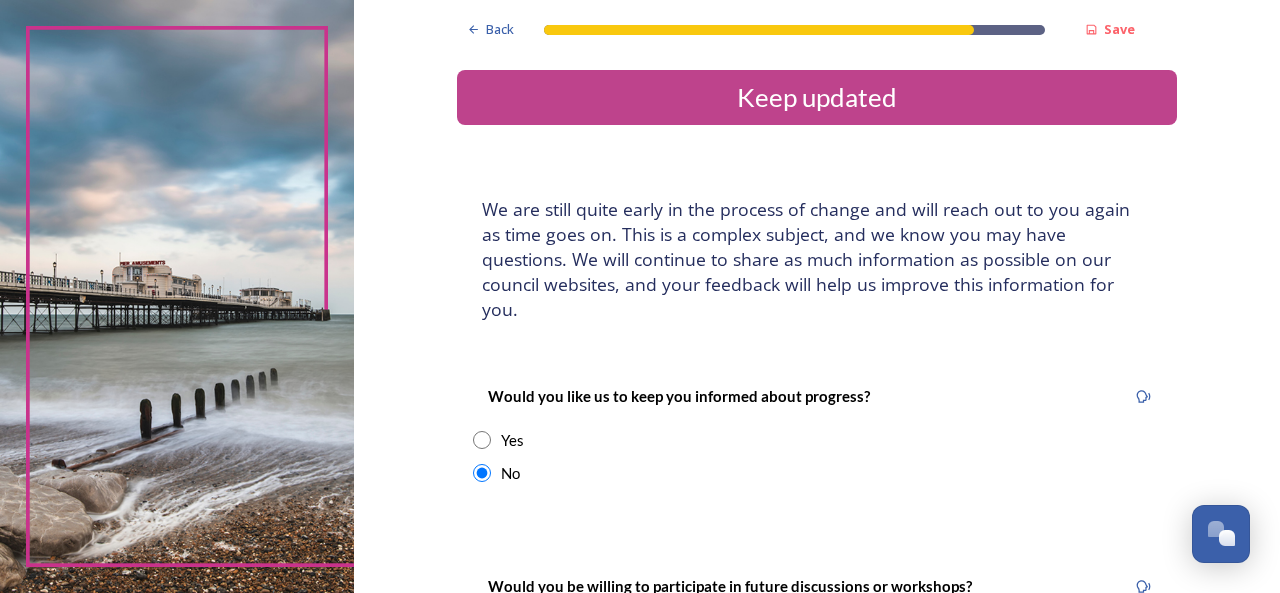 scroll, scrollTop: 290, scrollLeft: 0, axis: vertical 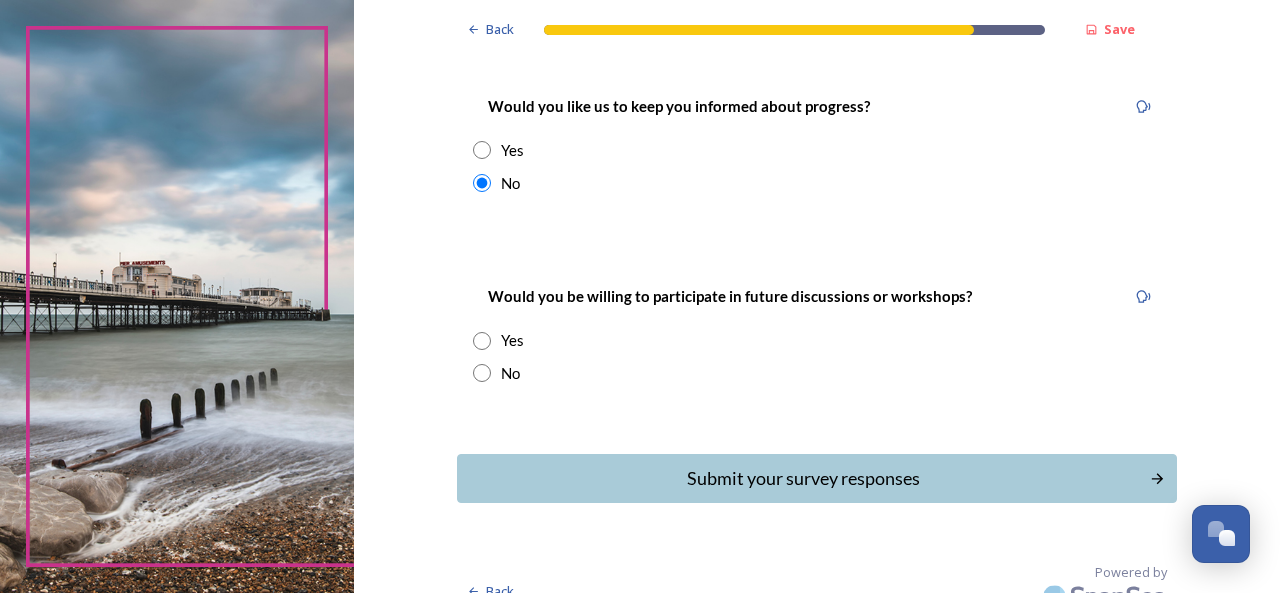 click at bounding box center (482, 373) 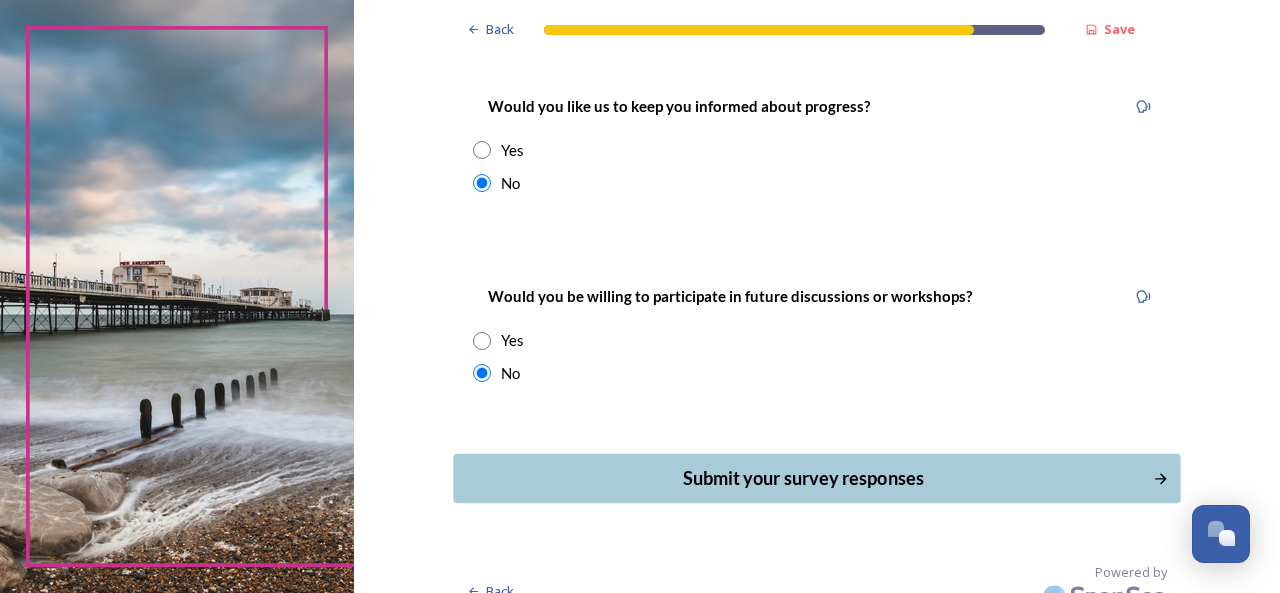 click on "Submit your survey responses" at bounding box center [803, 478] 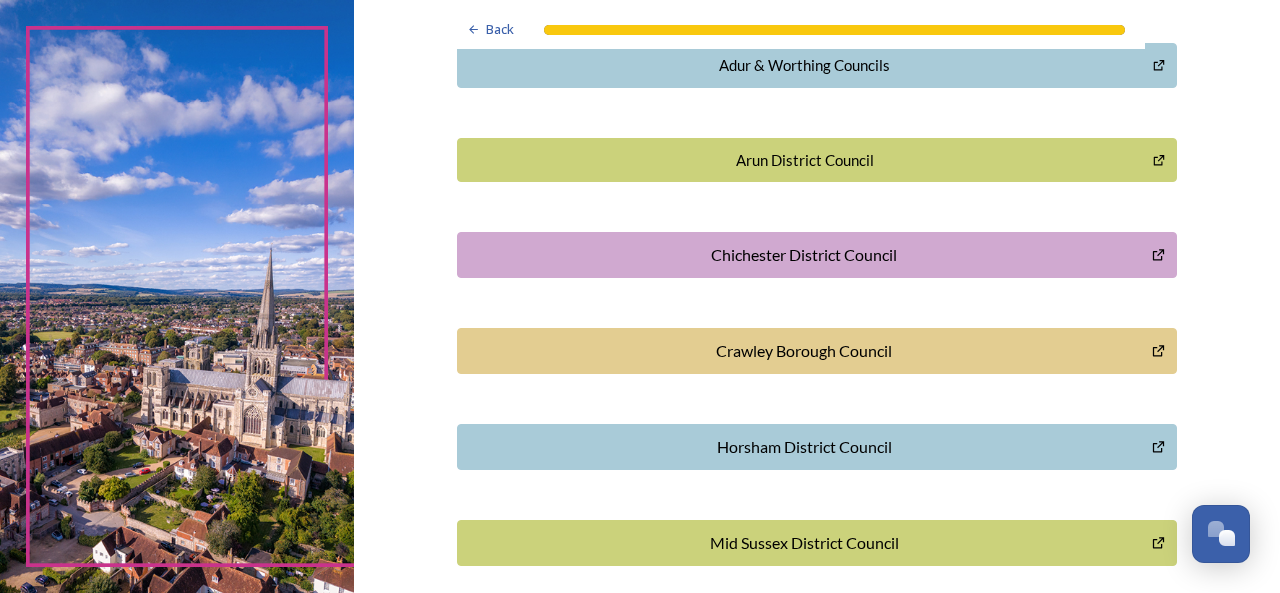 scroll, scrollTop: 690, scrollLeft: 0, axis: vertical 